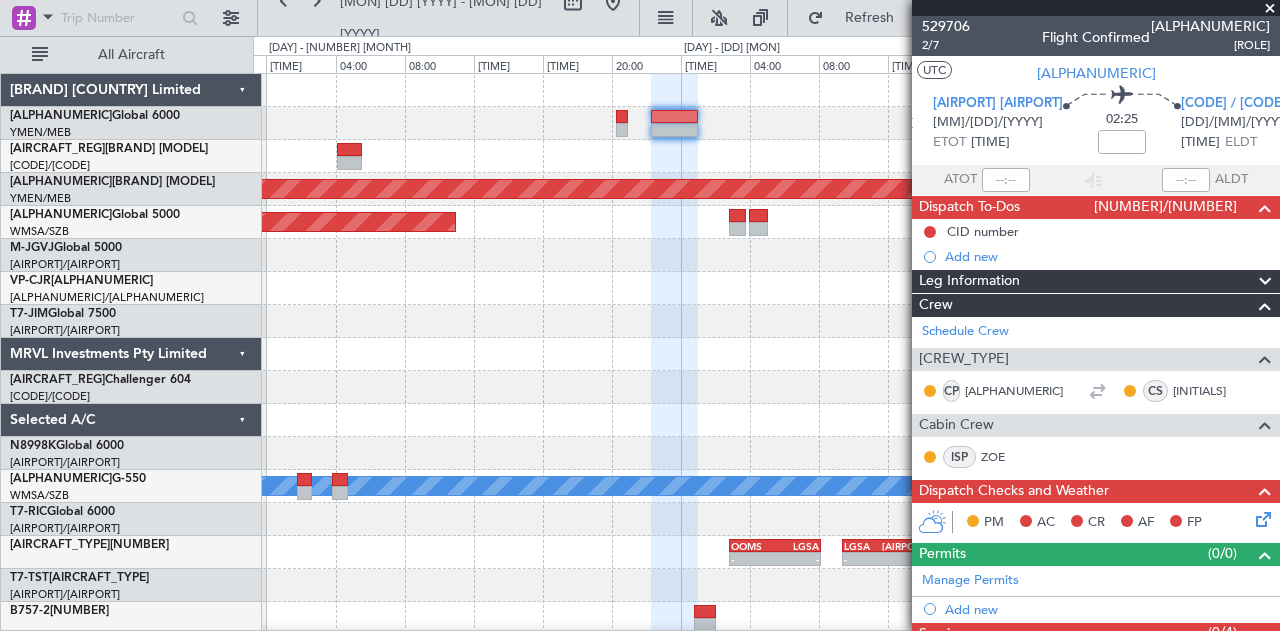 scroll, scrollTop: 0, scrollLeft: 0, axis: both 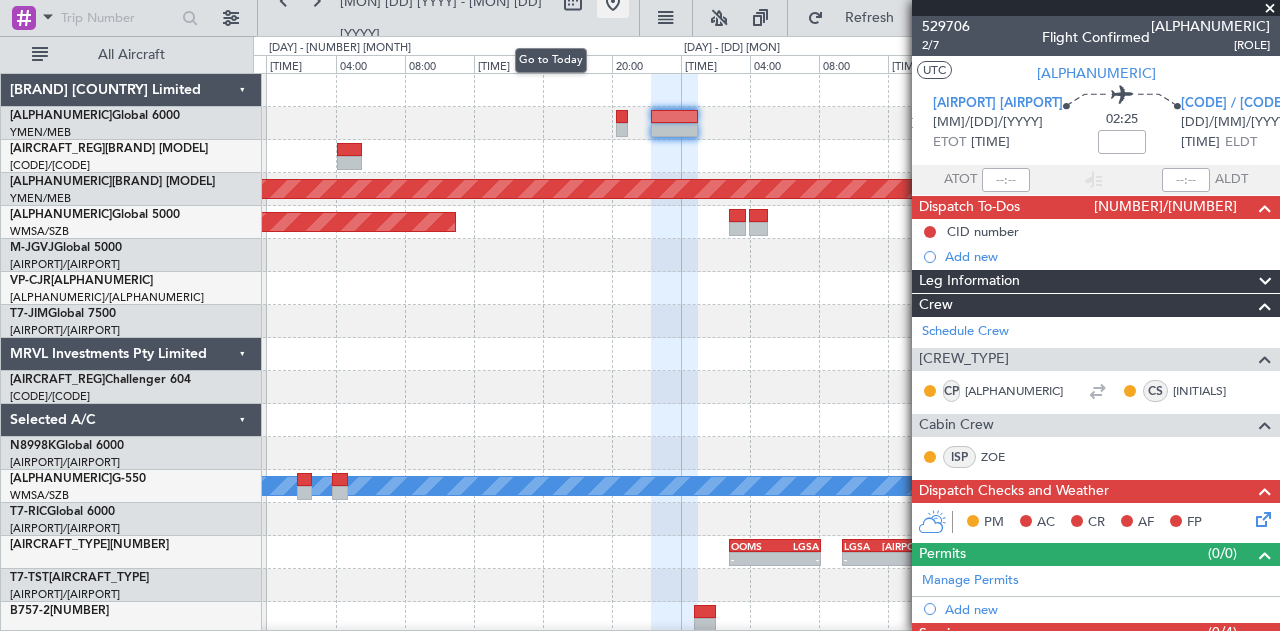 click at bounding box center [613, 2] 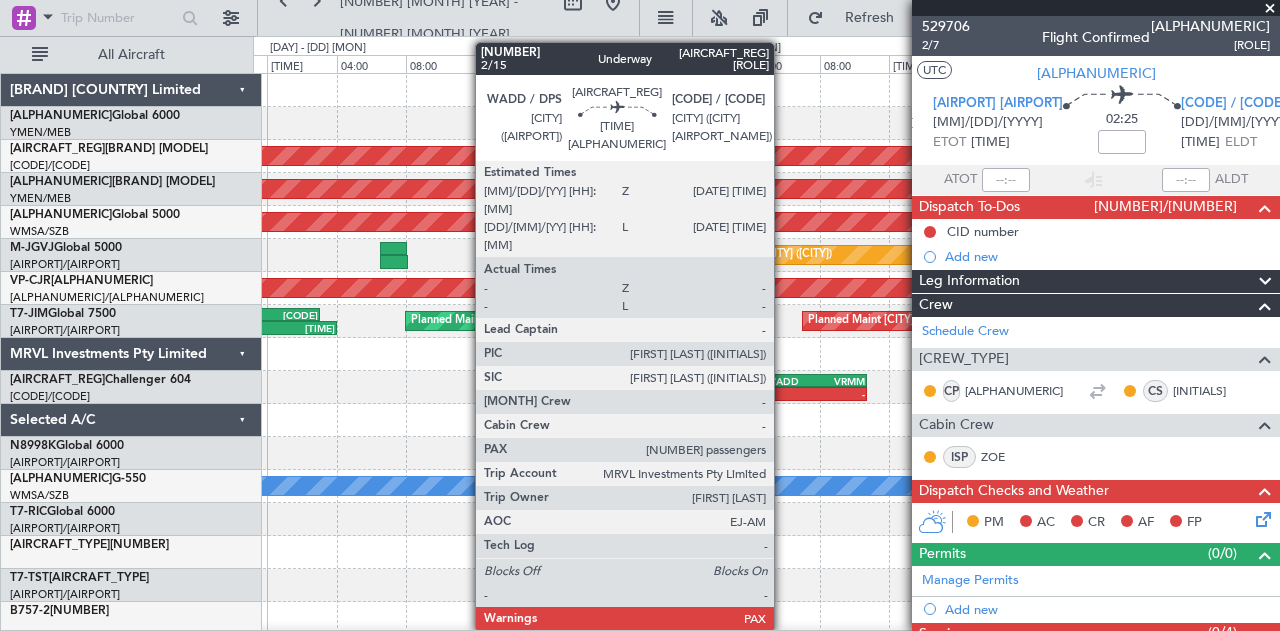 click on "WADD" at bounding box center (790, 381) 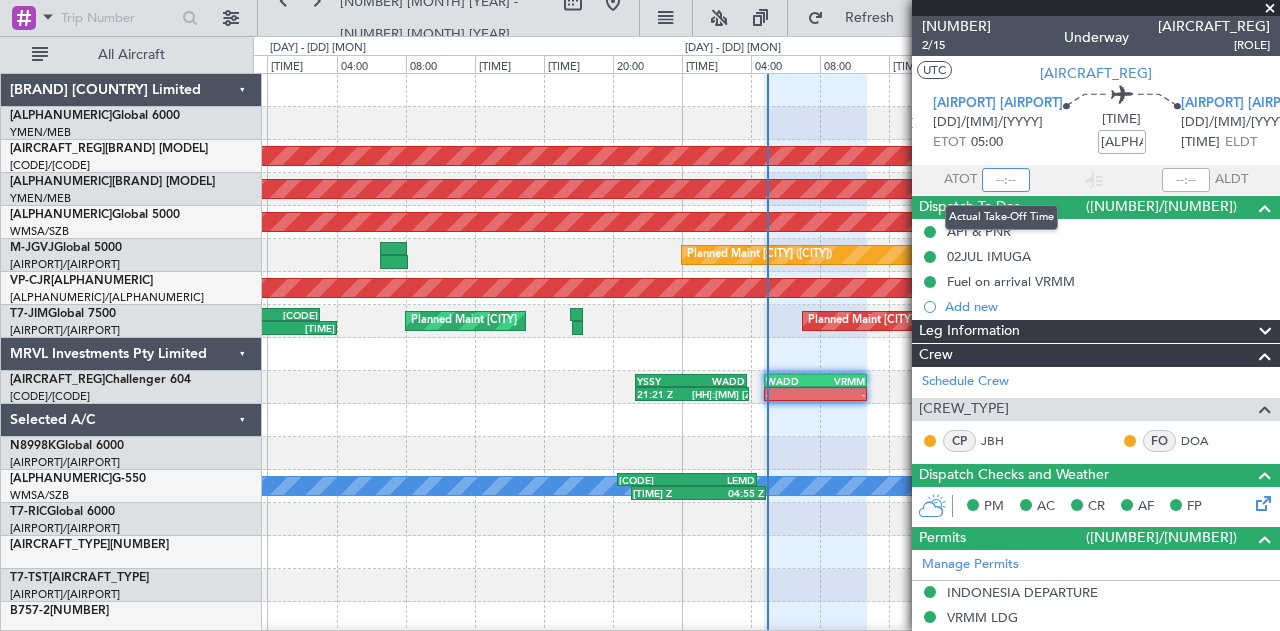 click at bounding box center (1006, 180) 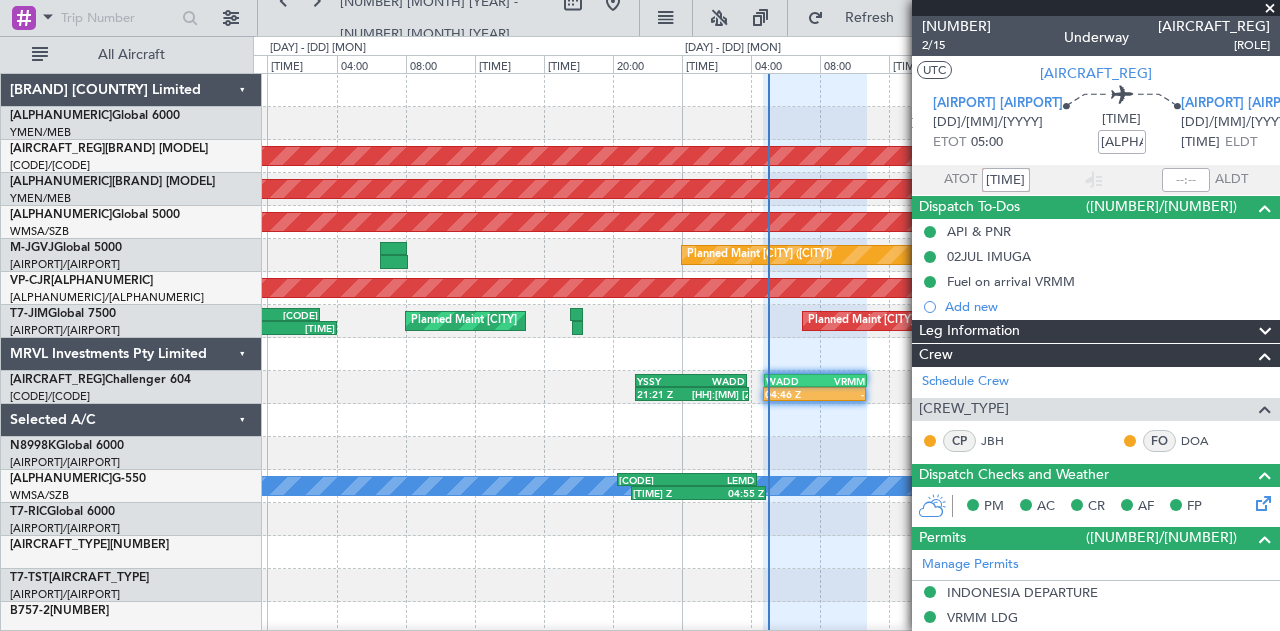 type on "04:56" 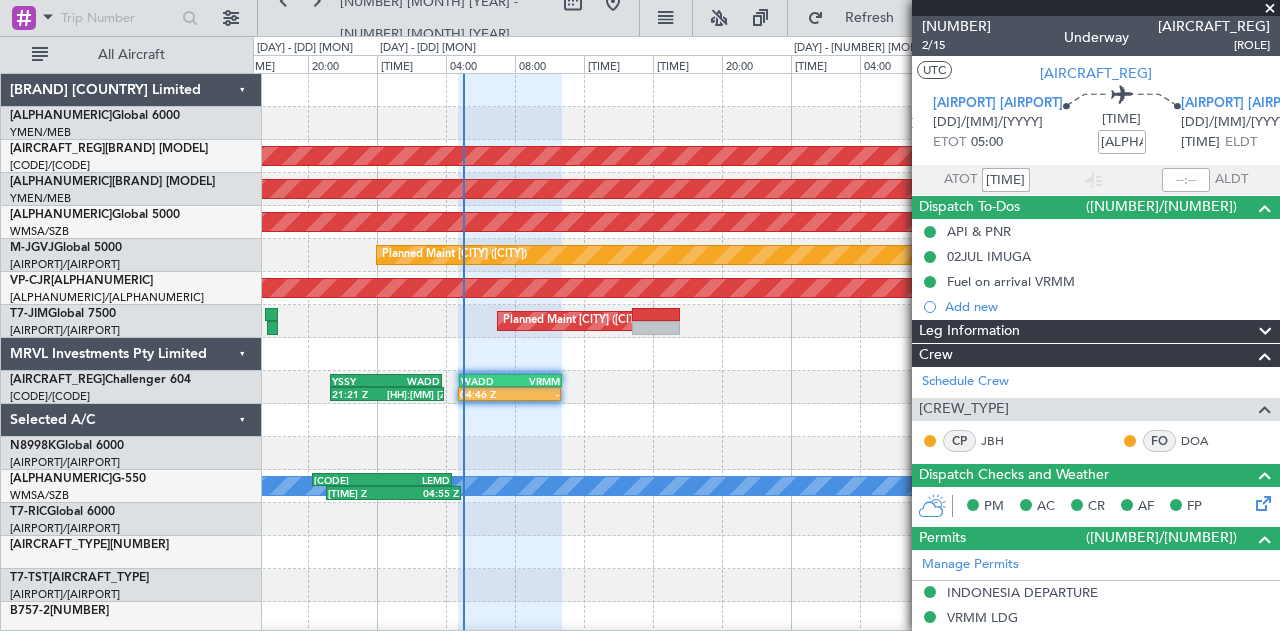click on "Unplanned Maint Sydney (Kingsford Smith Intl)
Planned Maint Melbourne (Essendon)
Planned Maint Singapore (Seletar)
Planned Maint Singapore (Seletar)
Planned Maint Hong Kong (Hong Kong Intl)
Planned Maint London (Luton)
Planned Maint Birmingham
18:25 Z
04:05 Z
FBMN
17:30 Z
EGBB
03:05 Z
21:21 Z
03:56 Z
YSSY
21:20 Z
WADD
03:50 Z
04:46 Z
-
WADD
04:50 Z
VRMM
10:45 Z
Planned Maint
21:06 Z
04:55 Z
SMJP
20:20 Z
LEMD" at bounding box center (766, 618) 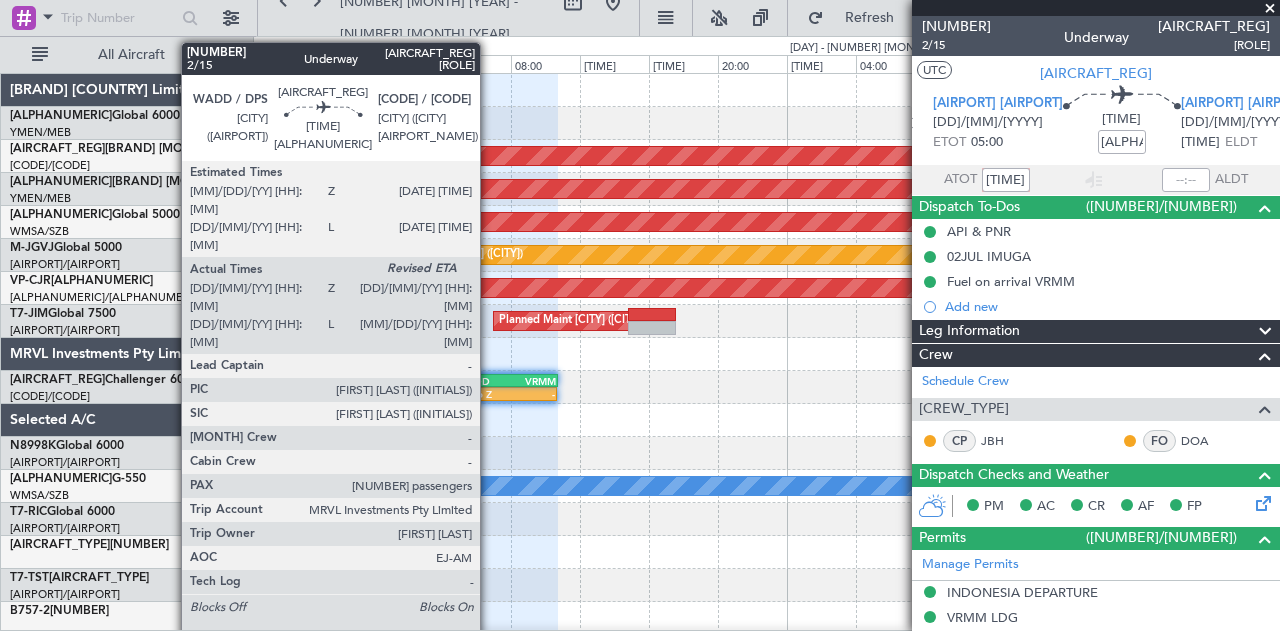 click on "04:46 Z" at bounding box center (480, 394) 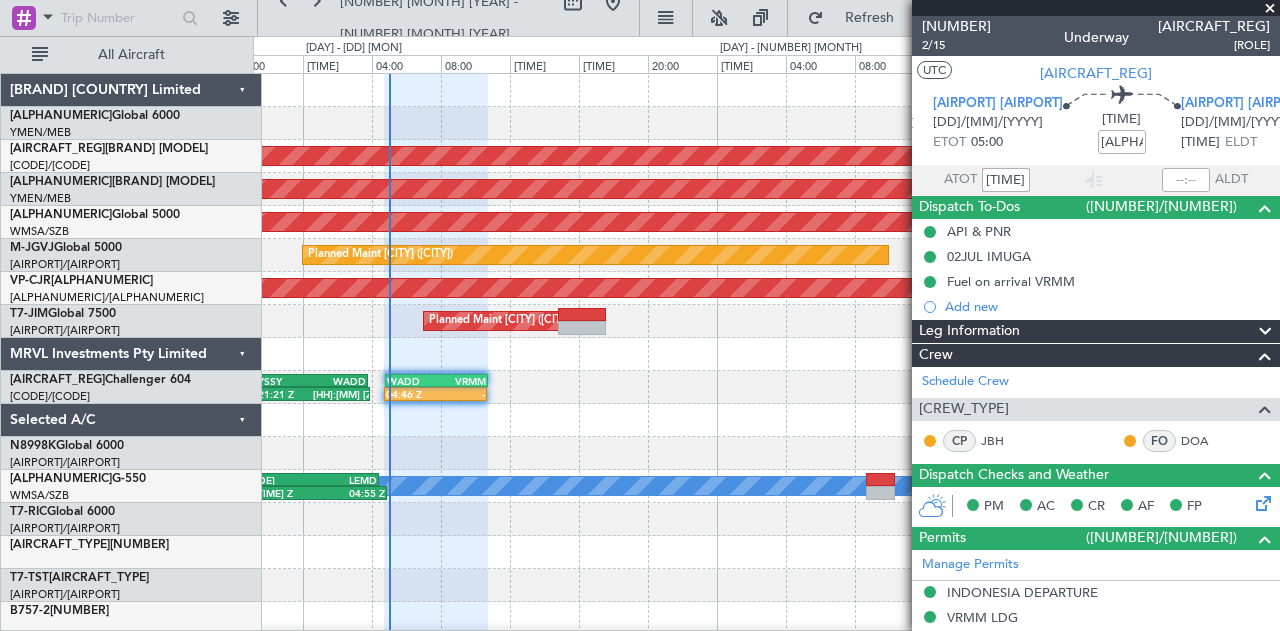 click on "21:21 Z
03:56 Z
YSSY
21:20 Z
WADD
03:50 Z
04:46 Z
-
WADD
04:50 Z
VRMM
10:45 Z" at bounding box center (766, 387) 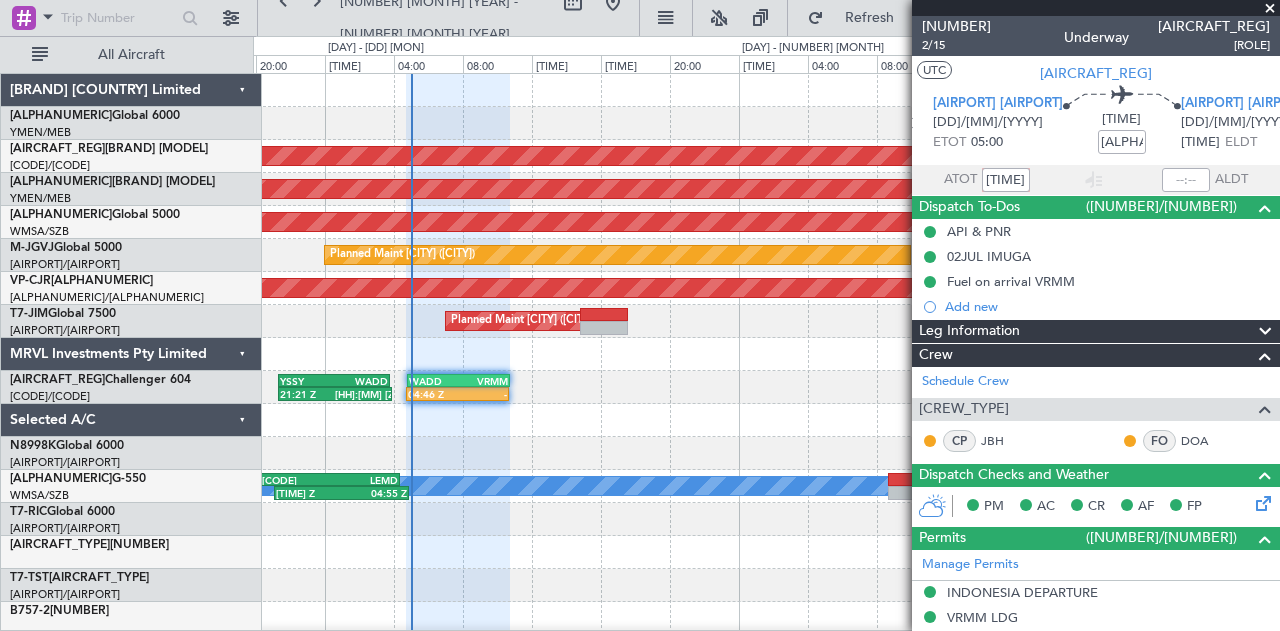 click at bounding box center (766, 420) 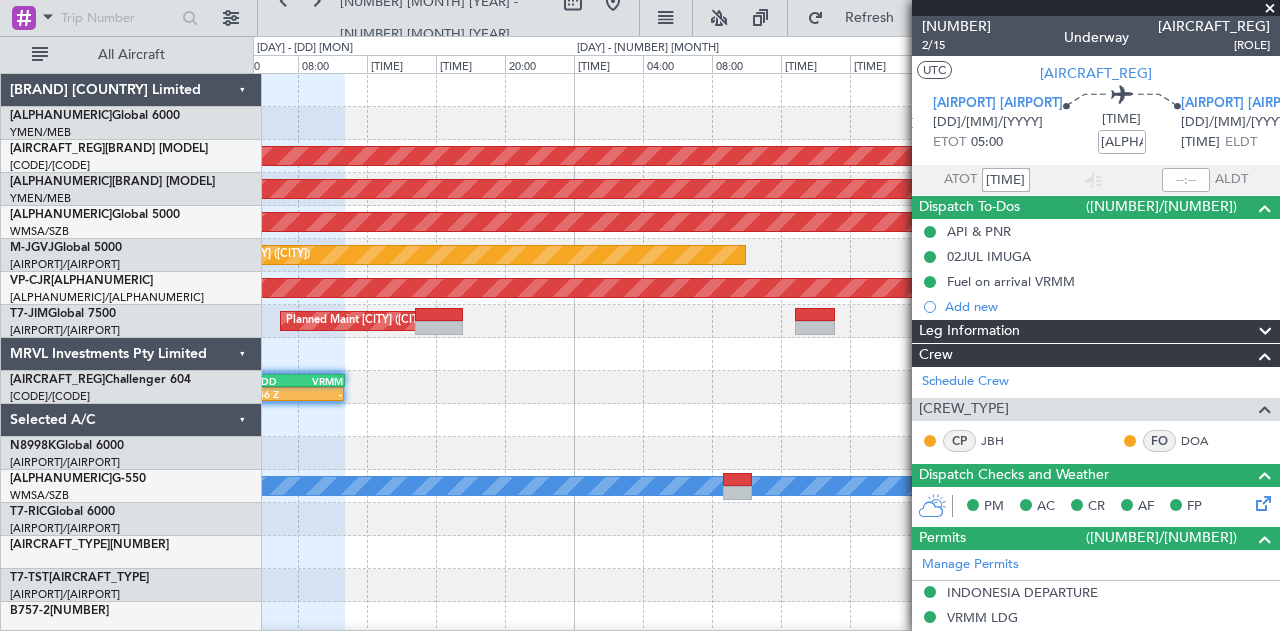 click at bounding box center (766, 420) 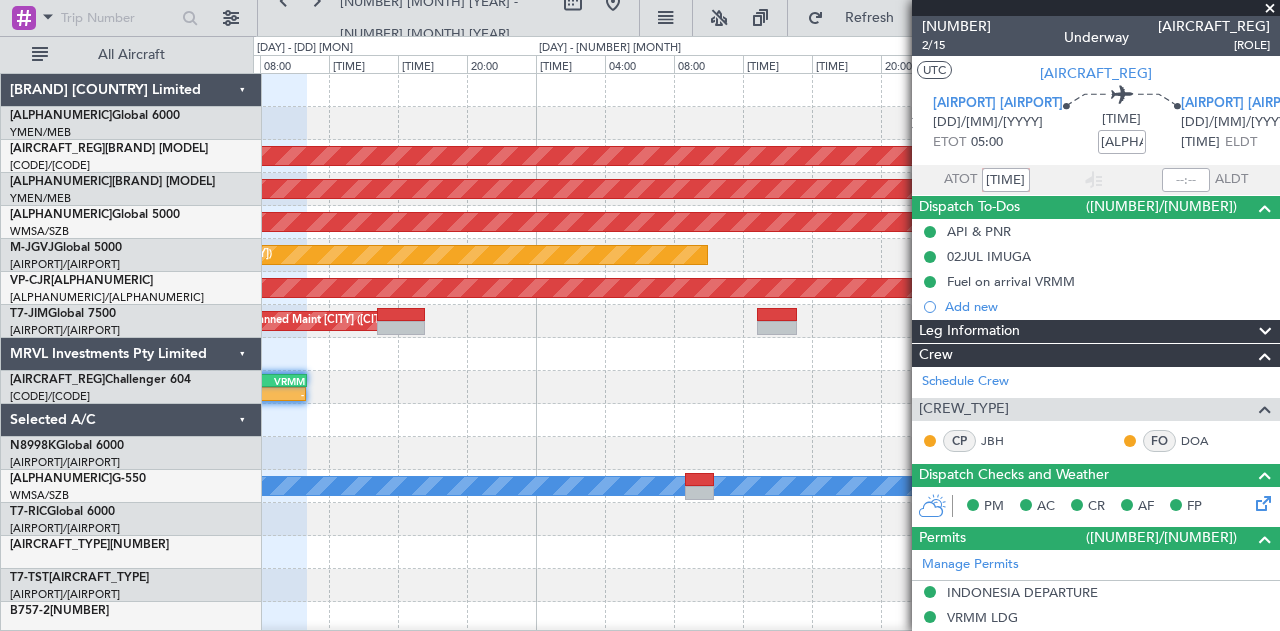 click on "Unplanned Maint Sydney (Kingsford Smith Intl)
Planned Maint Melbourne (Essendon)
Planned Maint Singapore (Seletar)
Planned Maint Singapore (Seletar)
Planned Maint Hong Kong (Hong Kong Intl)
Planned Maint London (Luton)
04:46 Z
-
WADD
04:50 Z
VRMM
10:45 Z
21:21 Z
03:56 Z
YSSY
21:20 Z
WADD
03:50 Z
-
-
VRMM
05:30 Z
HEGN
11:20 Z
Planned Maint
21:06 Z
04:55 Z
SMJP
20:20 Z
LEMD
04:25 Z
-" at bounding box center (766, 618) 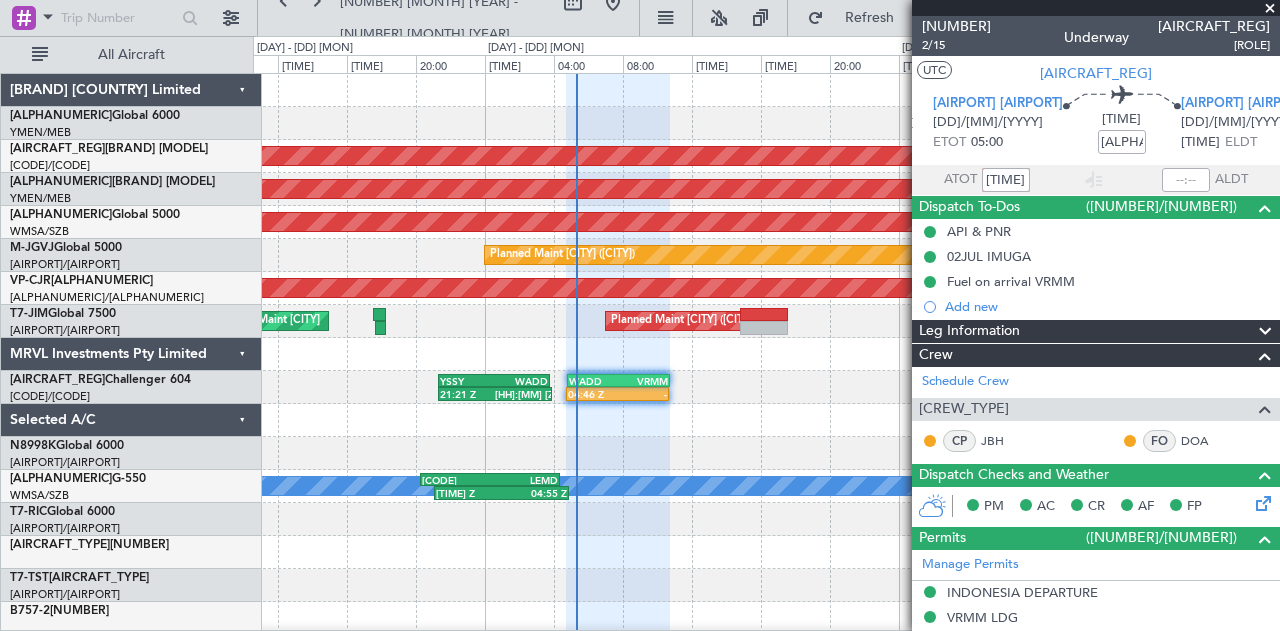 click at bounding box center (1270, 9) 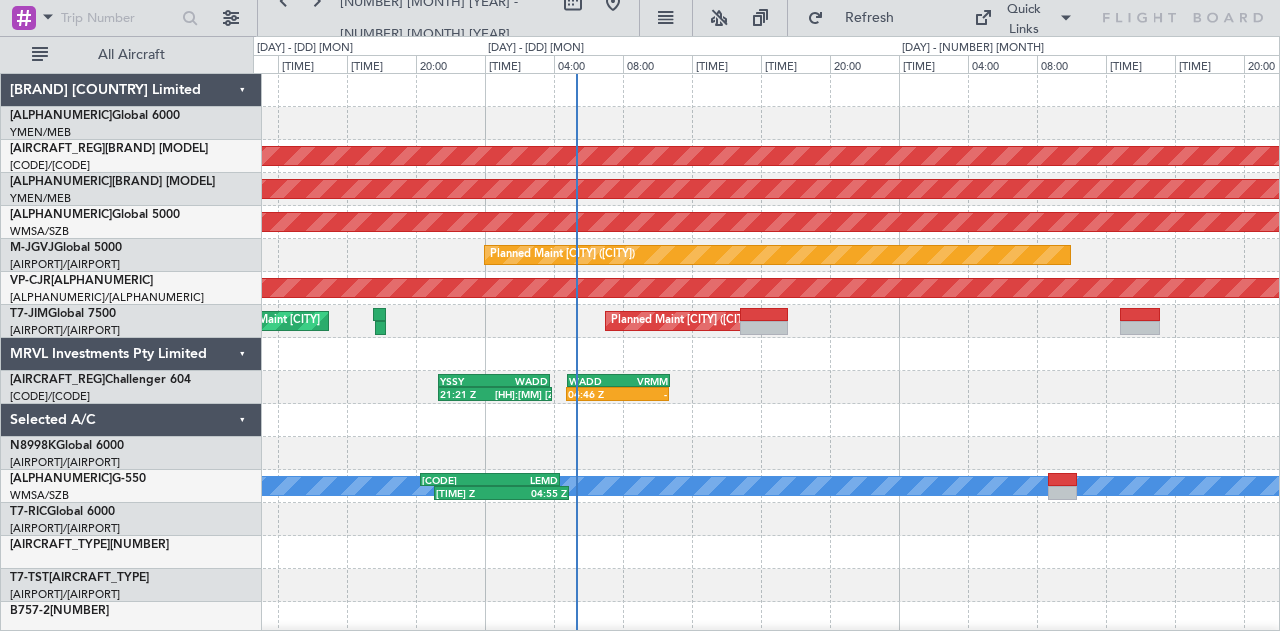 click on "Unplanned Maint Sydney (Kingsford Smith Intl)
Planned Maint Melbourne (Essendon)
Planned Maint Singapore (Seletar)
Planned Maint Singapore (Seletar)
Planned Maint Hong Kong (Hong Kong Intl)
Planned Maint London (Luton)
Planned Maint Birmingham
18:25 Z
04:05 Z
FBMN
17:30 Z
EGBB
03:05 Z
21:21 Z
03:56 Z
YSSY
21:20 Z
WADD
03:50 Z
04:46 Z
-
WADD
04:50 Z
VRMM
10:45 Z
Planned Maint
21:06 Z
04:55 Z
SMJP
20:20 Z
LEMD" at bounding box center [766, 618] 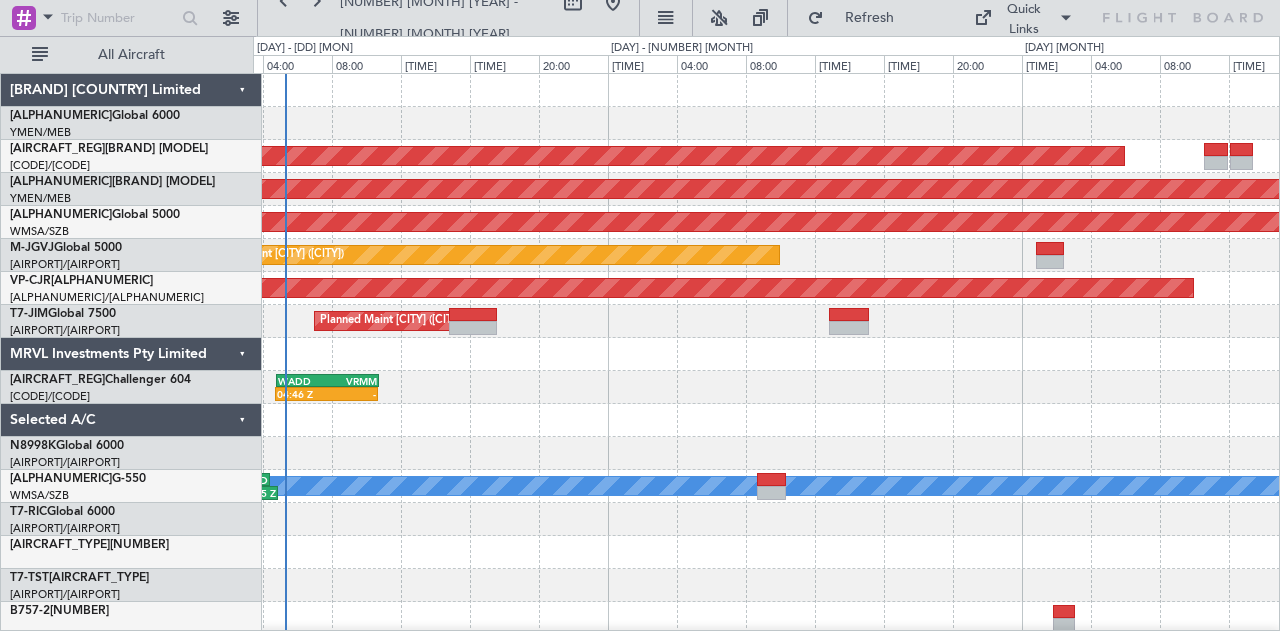 click at bounding box center (766, 123) 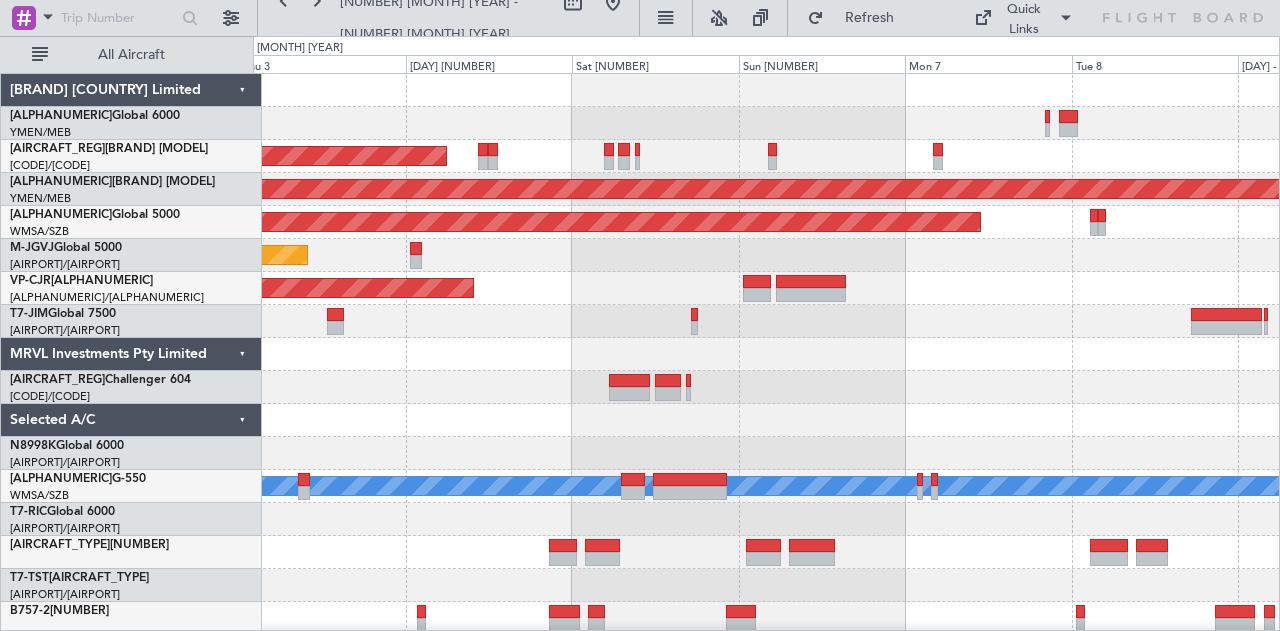 click at bounding box center [766, 123] 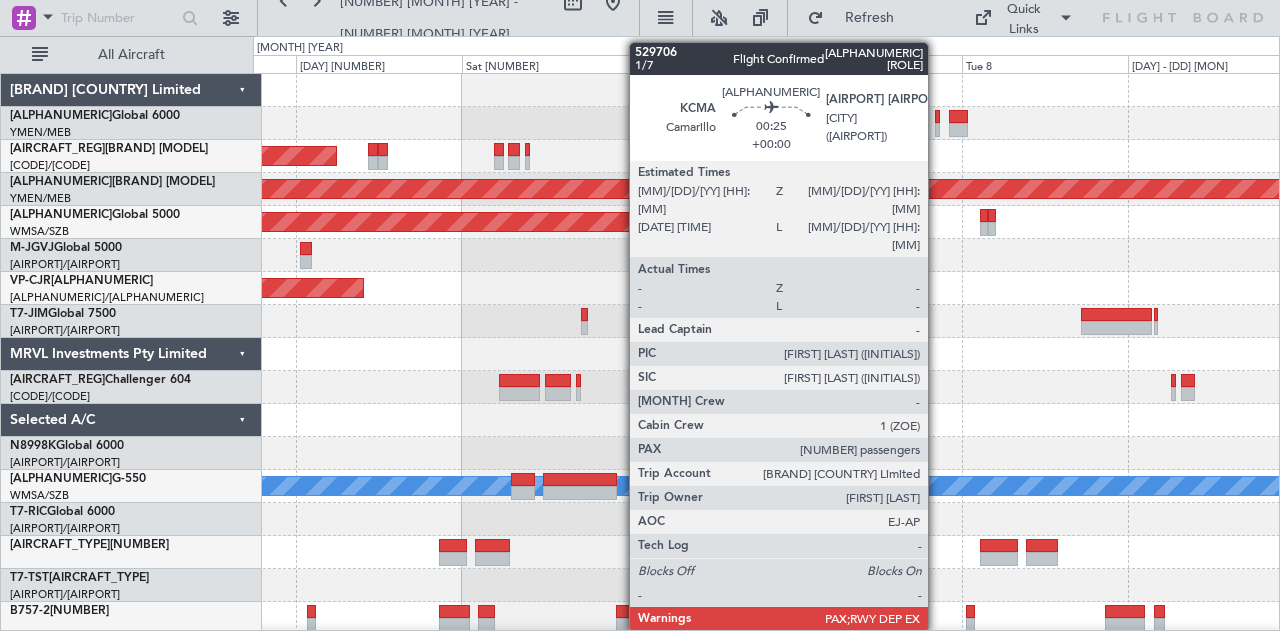 click at bounding box center (937, 117) 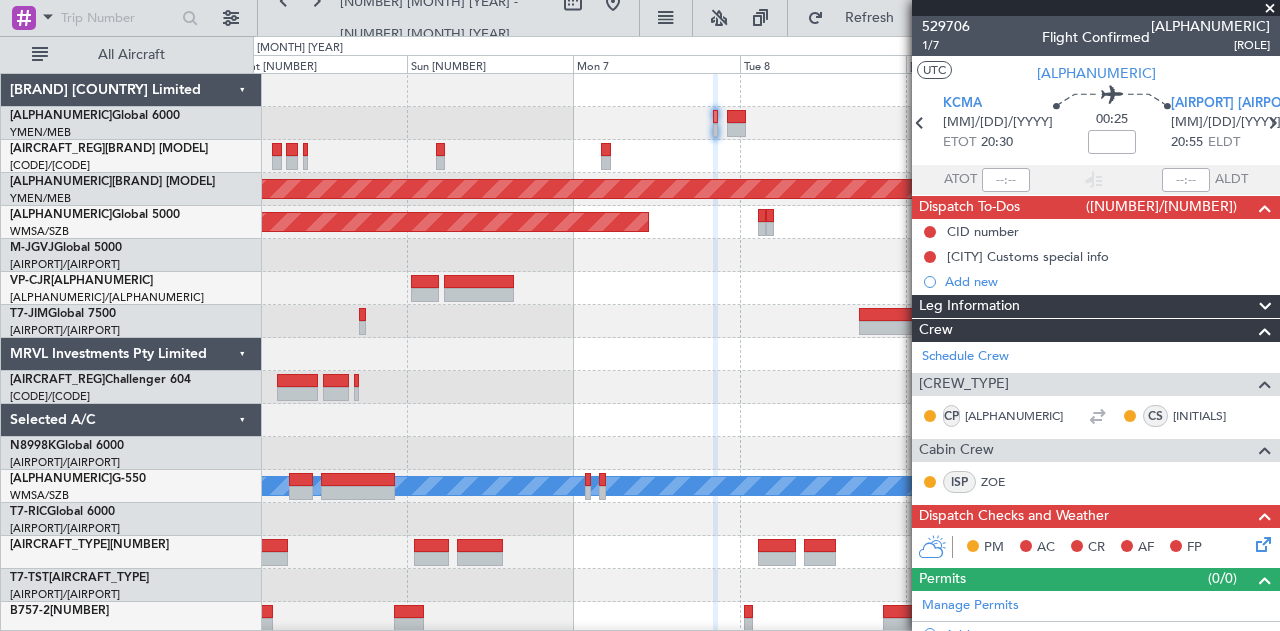 click at bounding box center (766, 90) 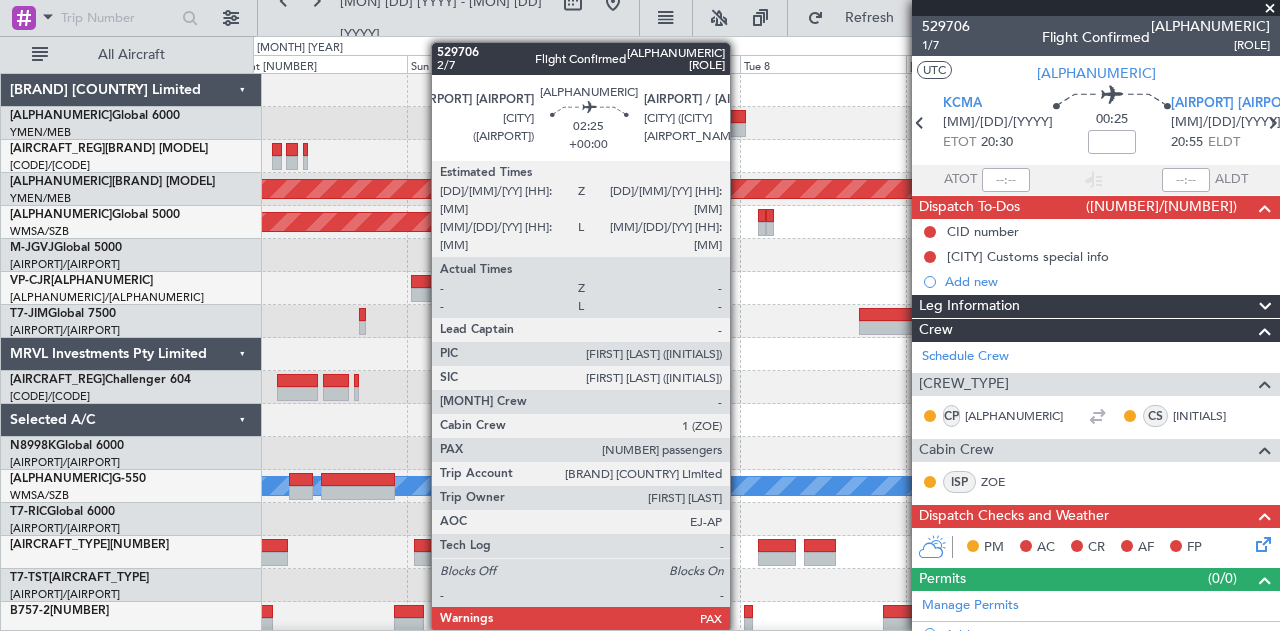 click at bounding box center (715, 130) 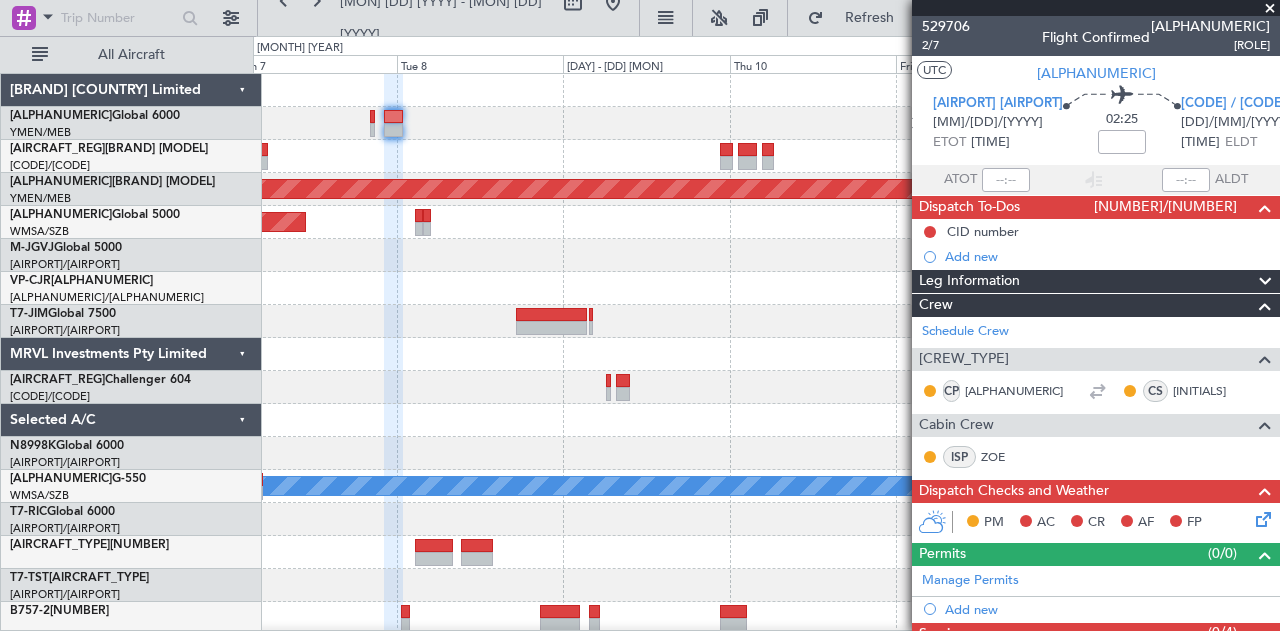 click on "Planned Maint [CITY] ([CODE])
Planned Maint [CITY] ([CODE])
Planned Maint" at bounding box center [766, 618] 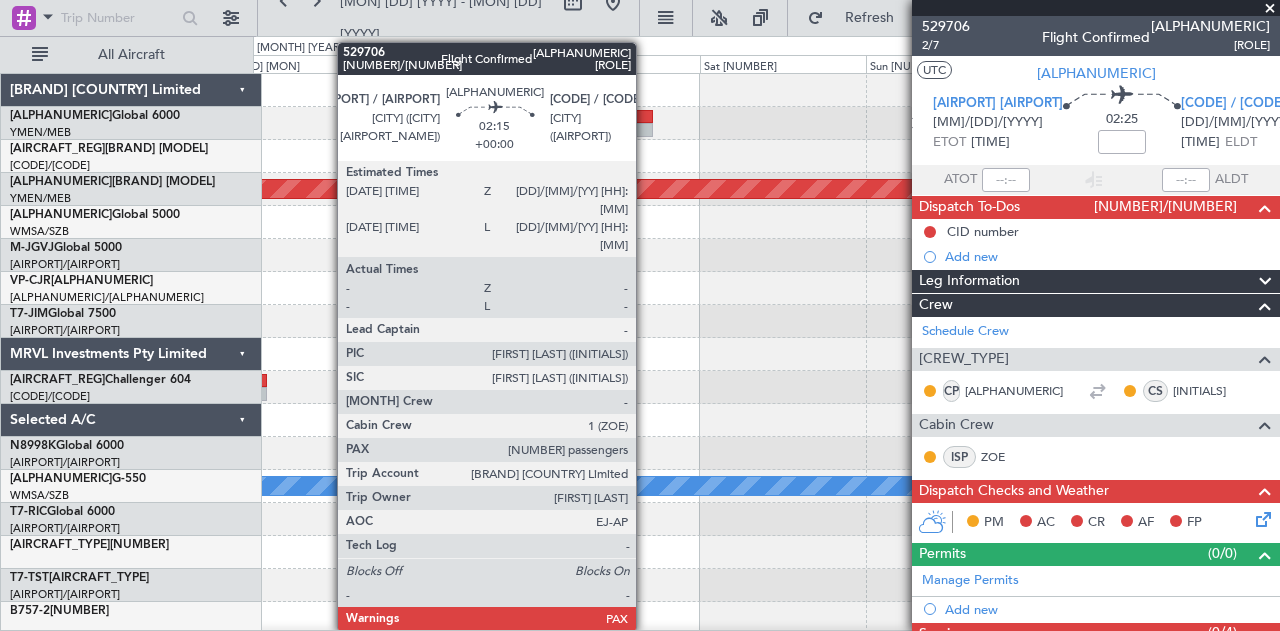 click at bounding box center (644, 130) 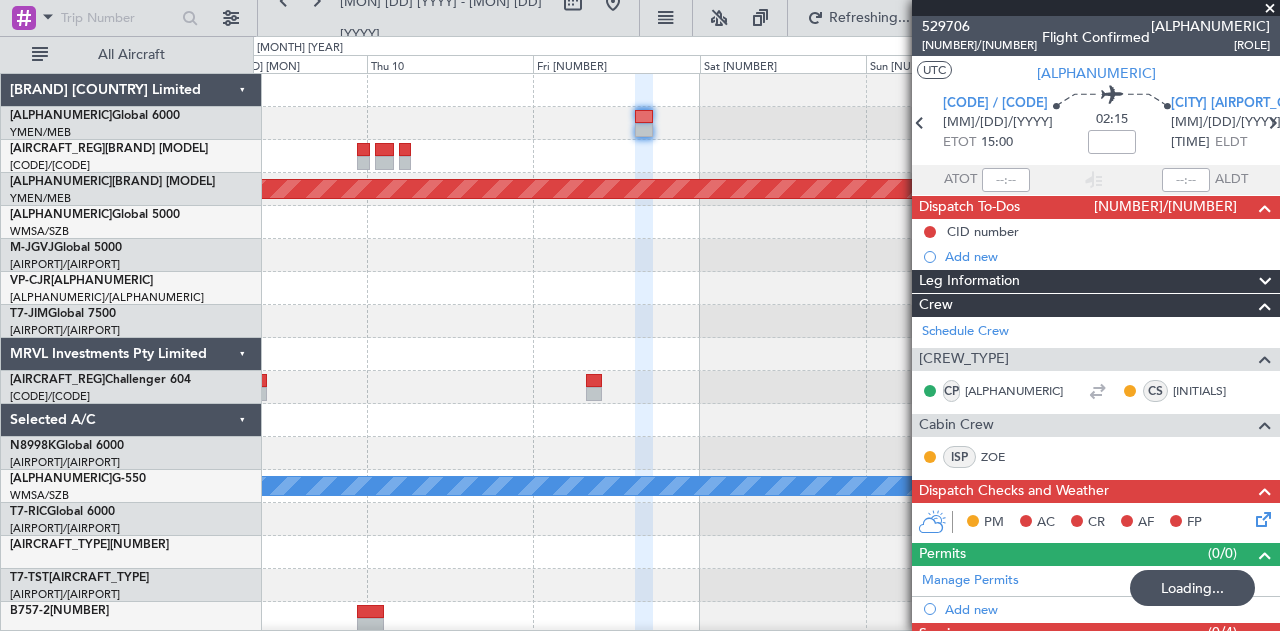 click on "Planned Maint [CITY] ([CODE])
Planned Maint" at bounding box center [766, 618] 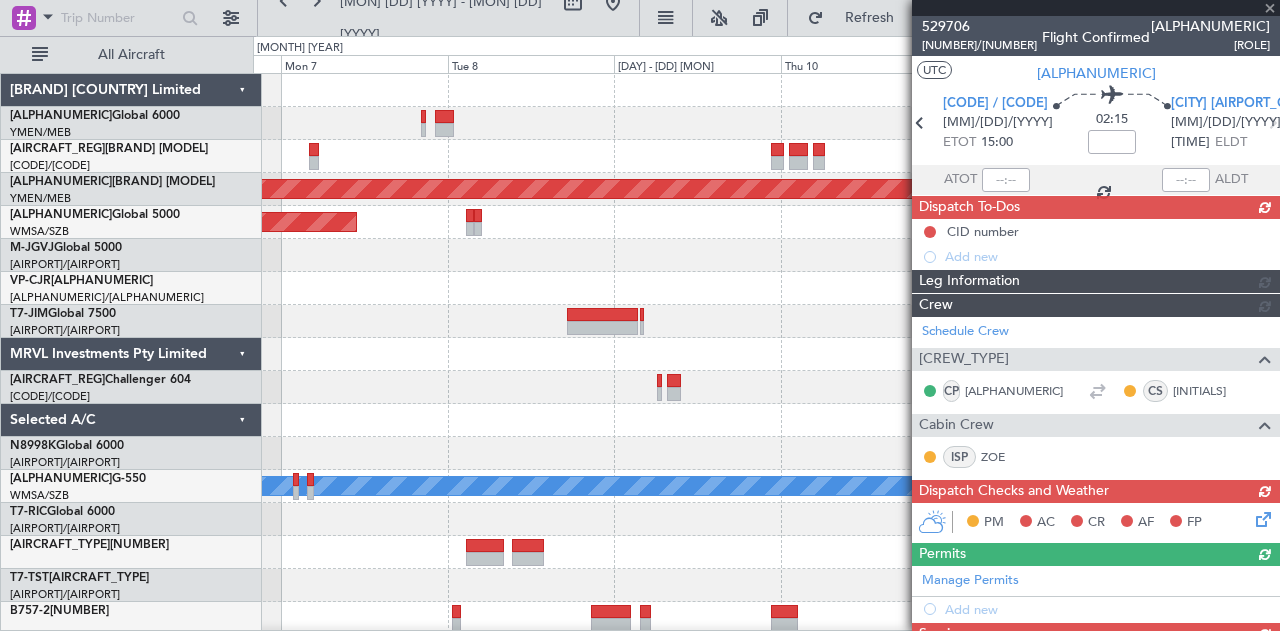click on "Planned Maint [CITY] ([CODE])
Planned Maint [CITY] ([CODE])
Planned Maint" at bounding box center [766, 618] 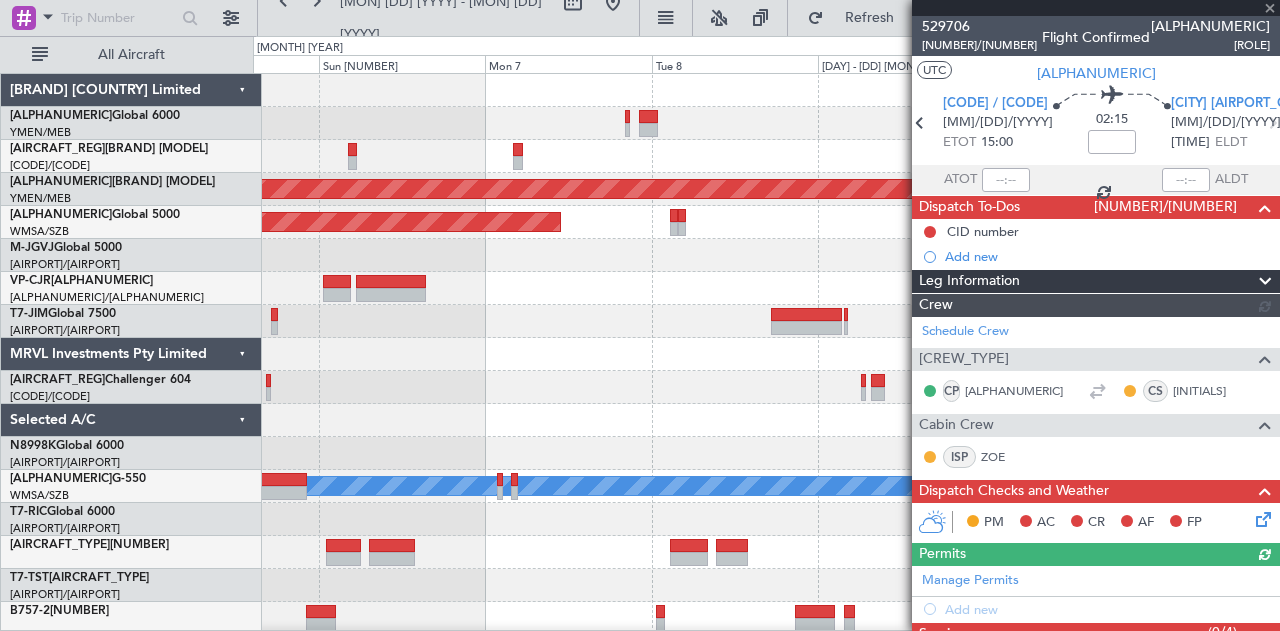 click on "Unplanned Maint Sydney (Kingsford Smith Intl)
Planned Maint Melbourne (Essendon)
Planned Maint Singapore (Seletar)
Planned Maint Hong Kong (Hong Kong Intl)
Planned Maint" at bounding box center (766, 618) 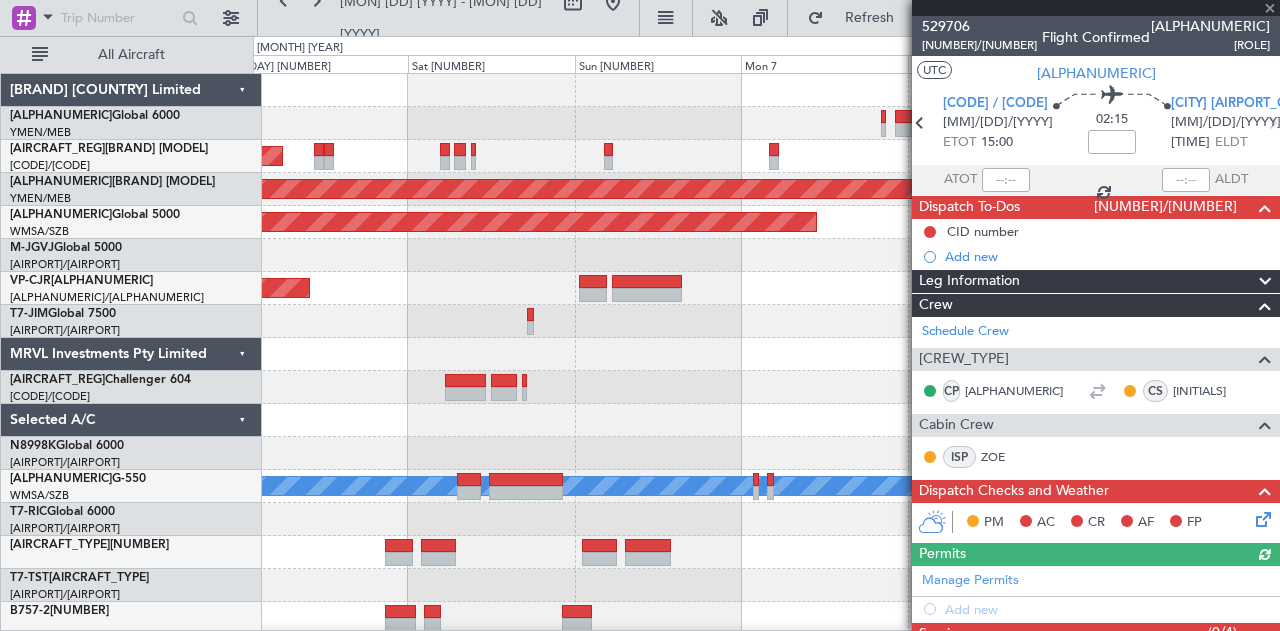 click on "Unplanned Maint Sydney (Kingsford Smith Intl)
Planned Maint Melbourne (Essendon)
Planned Maint Singapore (Seletar)
Planned Maint Singapore (Seletar)
Planned Maint Hong Kong (Hong Kong Intl)
Planned Maint London (Luton)
Planned Maint" at bounding box center (766, 618) 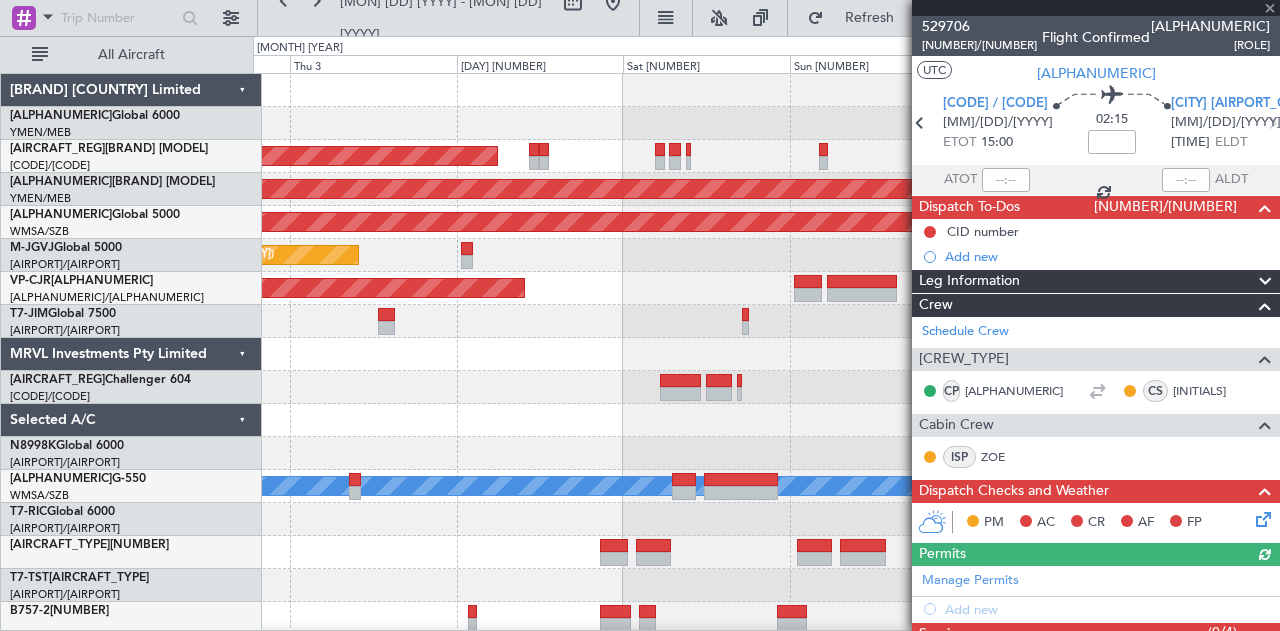 click on "Unplanned Maint Sydney (Kingsford Smith Intl)
Planned Maint Melbourne (Essendon)
Planned Maint Singapore (Seletar)
Planned Maint Singapore (Seletar)
Planned Maint Hong Kong (Hong Kong Intl)
Planned Maint London (Luton)
Planned Maint Birmingham
Planned Maint" at bounding box center [766, 618] 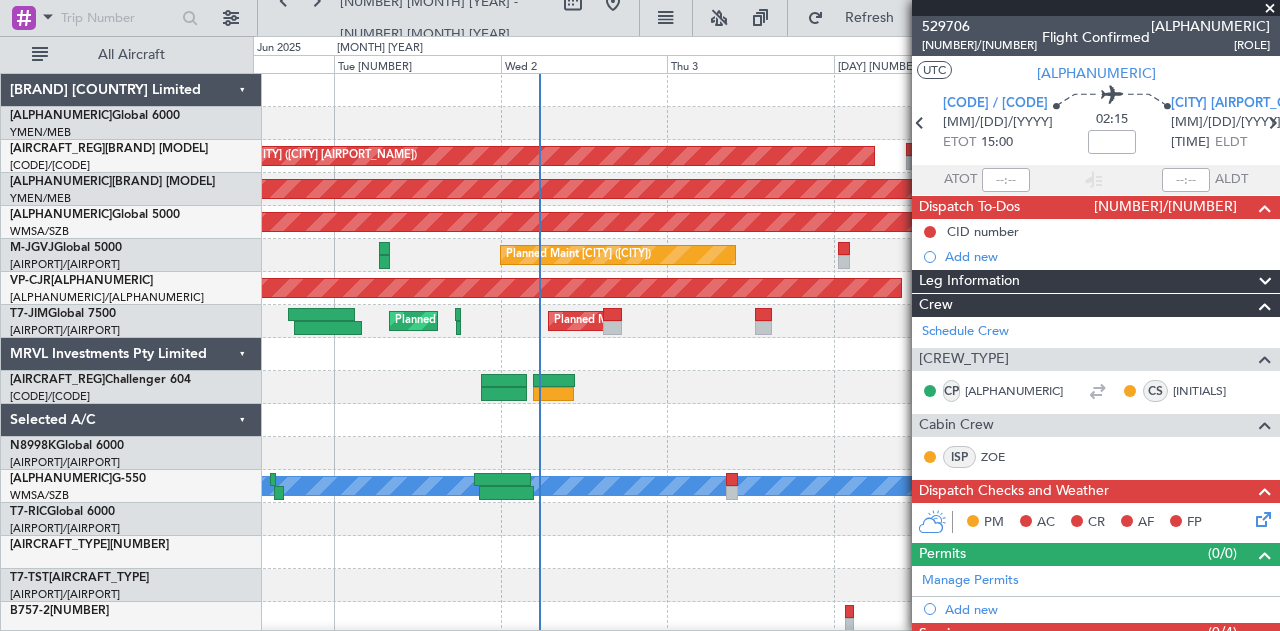 click at bounding box center (766, 123) 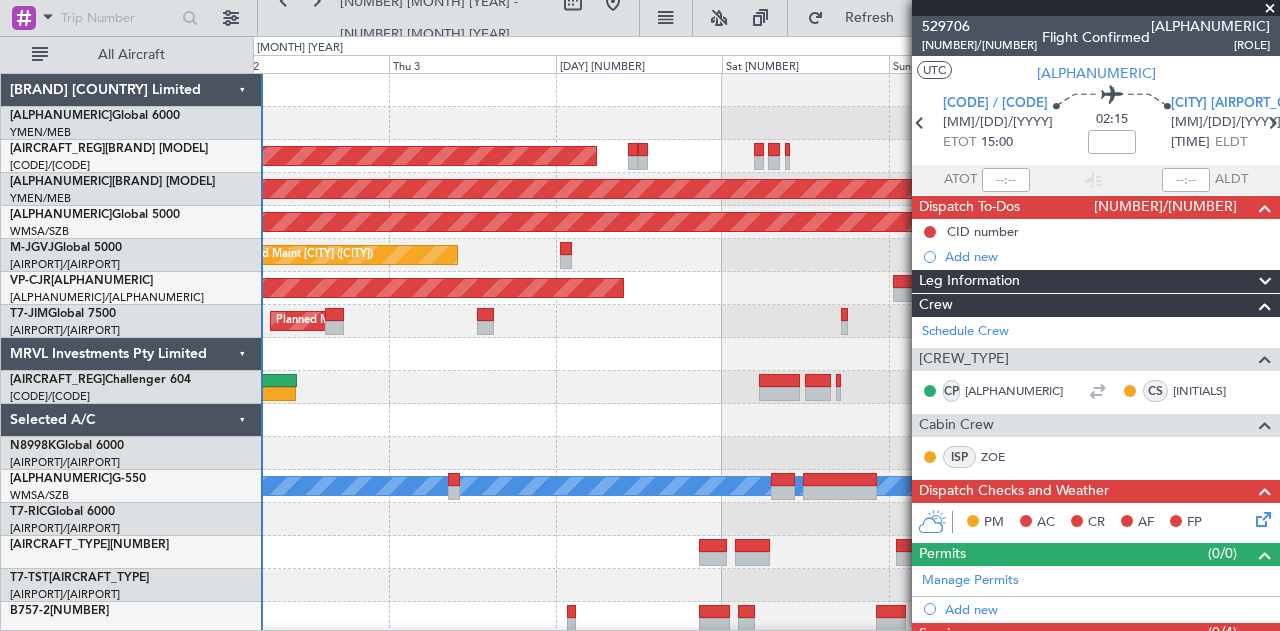 click at bounding box center (1270, 9) 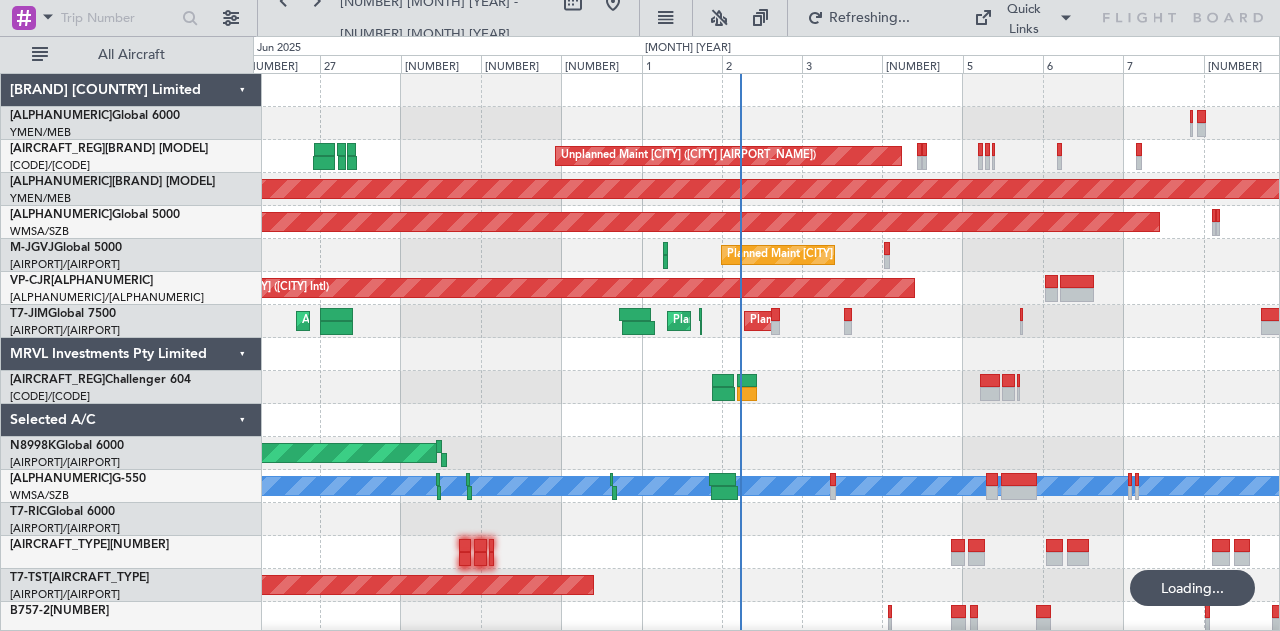 click on "Planned Maint Melbourne (Essendon)
No Crew" at bounding box center [766, 189] 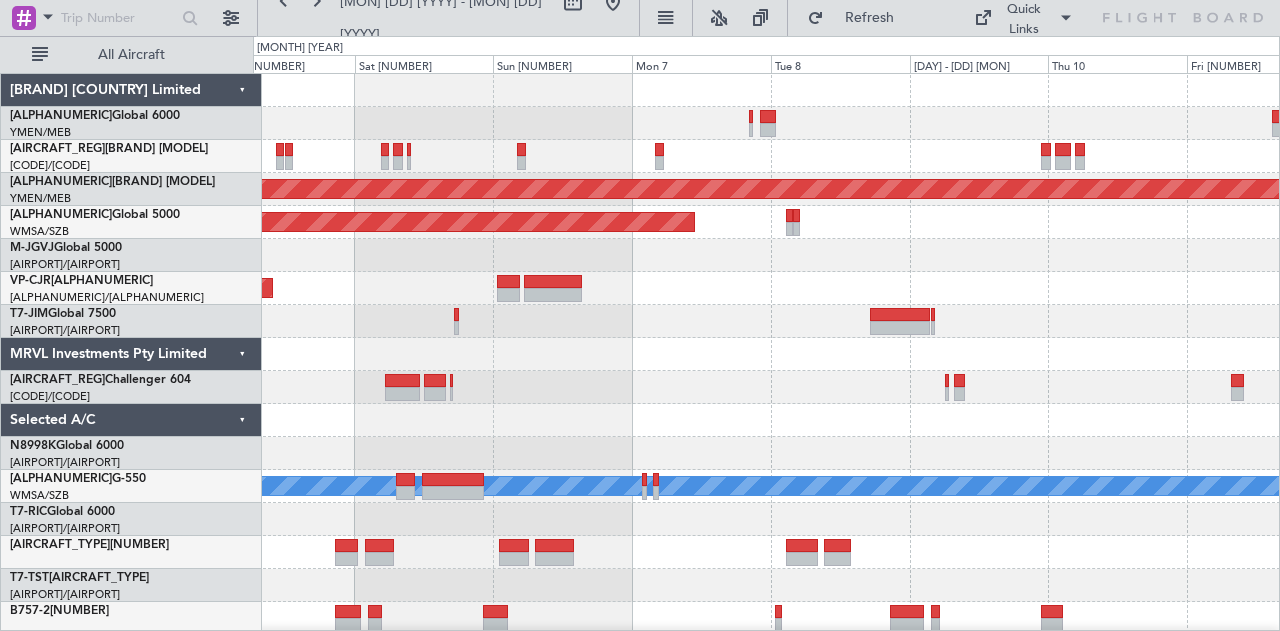 click at bounding box center (766, 123) 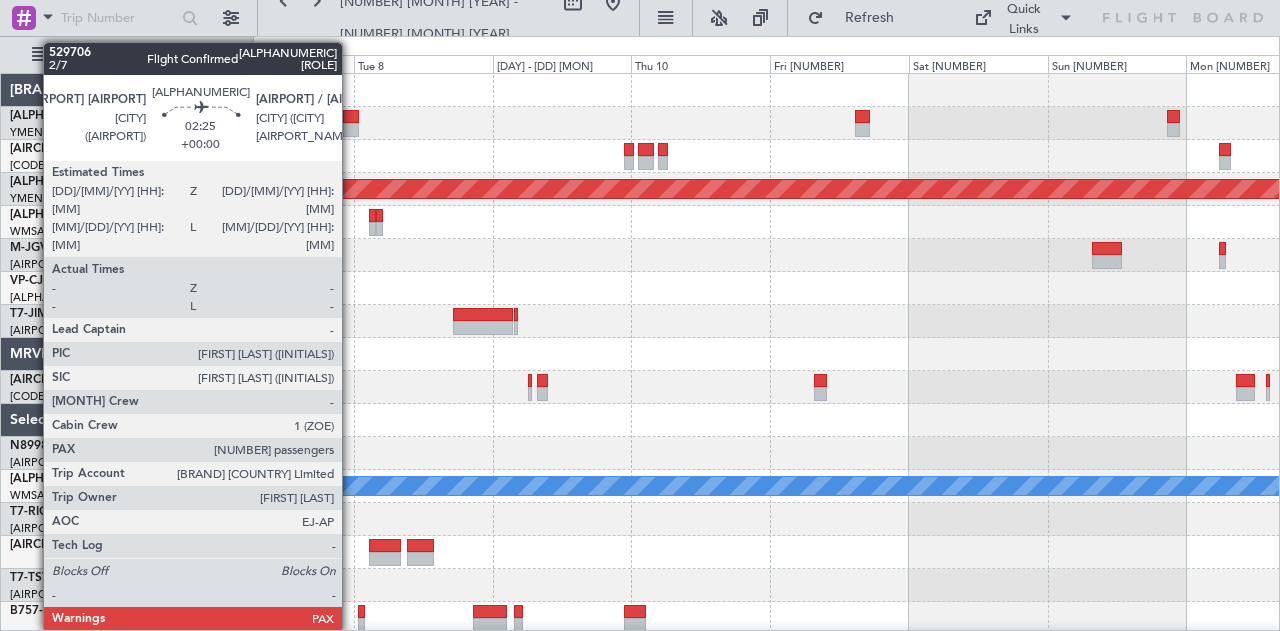 click at bounding box center [334, 117] 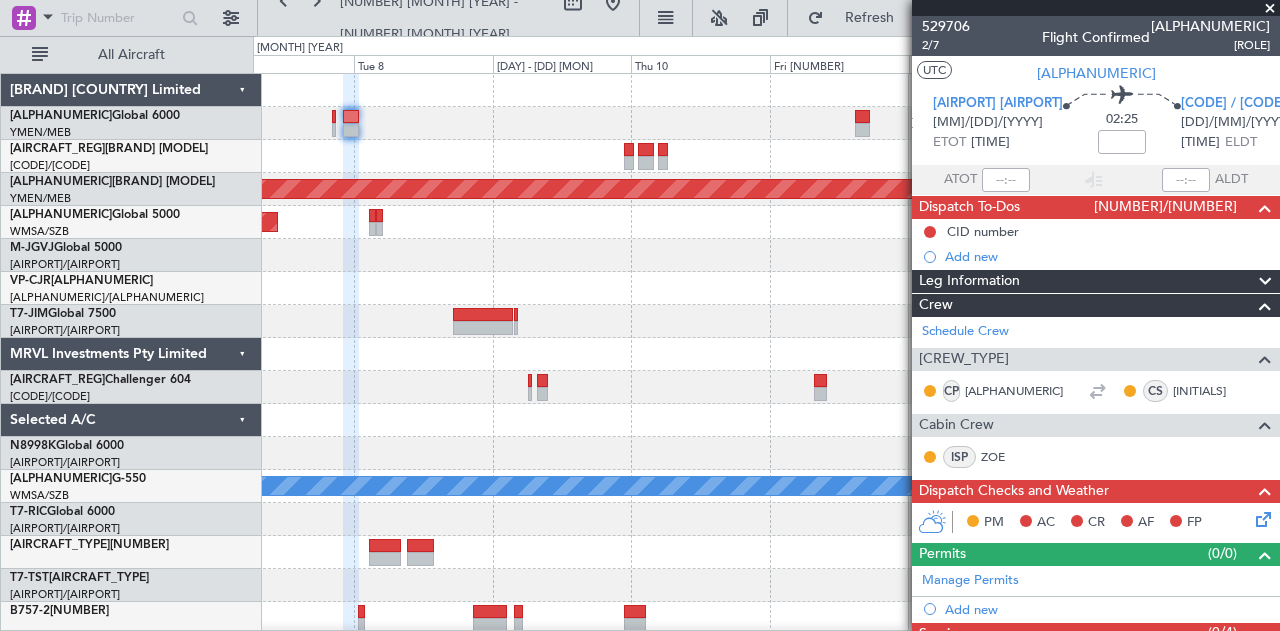 click on "Planned Maint [CITY] ([CODE])
Planned Maint [CITY] ([CODE])
Planned Maint" at bounding box center (766, 635) 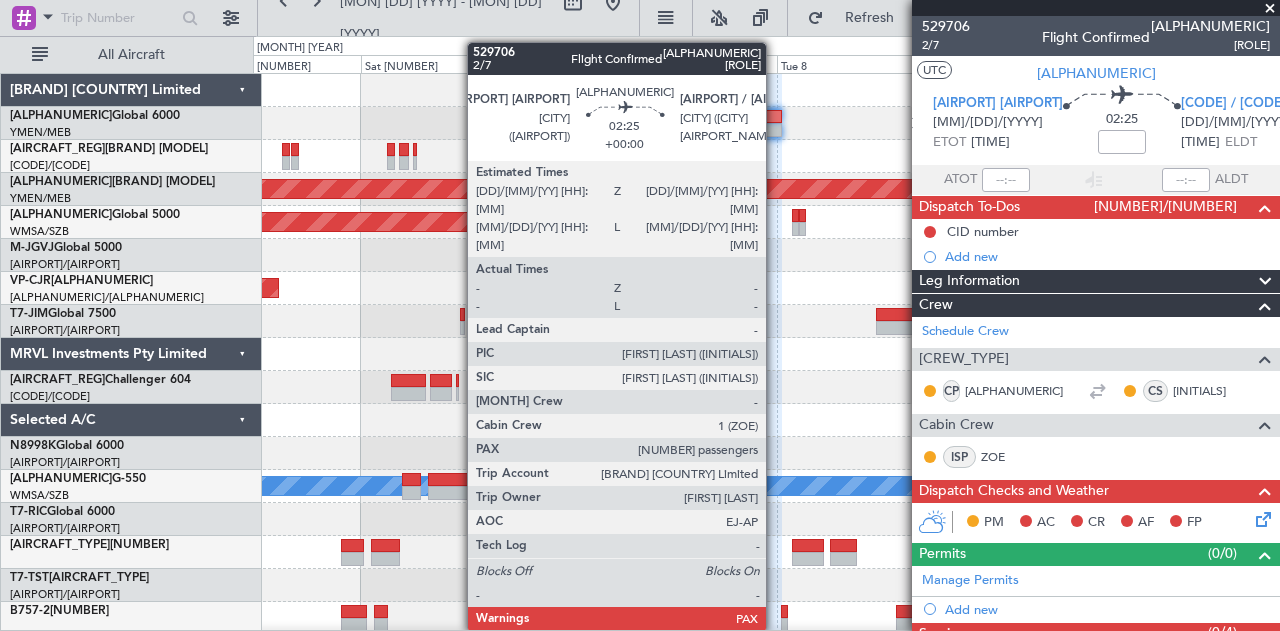 click at bounding box center [774, 130] 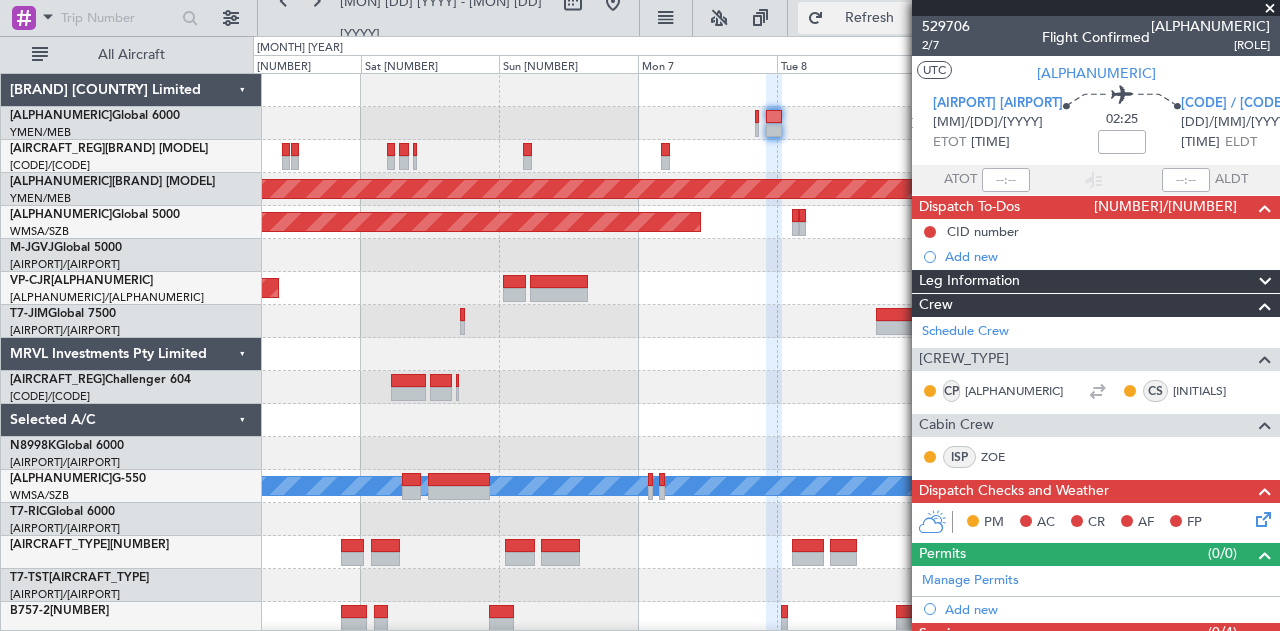 click on "Refresh" at bounding box center (870, 18) 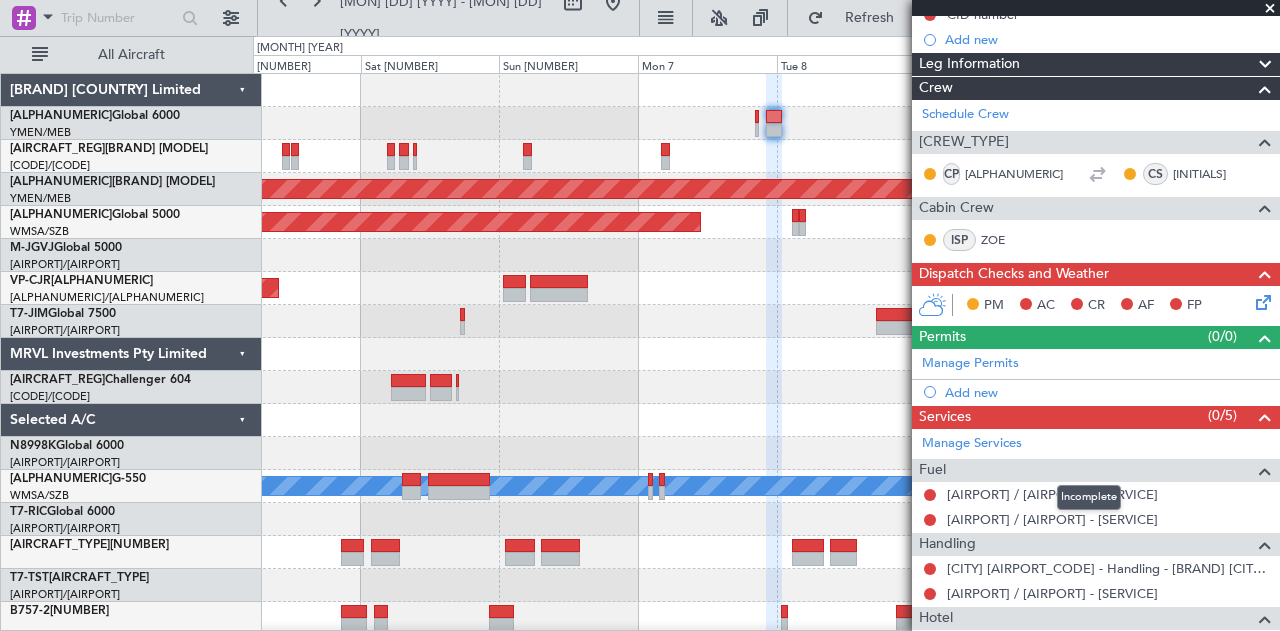 scroll, scrollTop: 317, scrollLeft: 0, axis: vertical 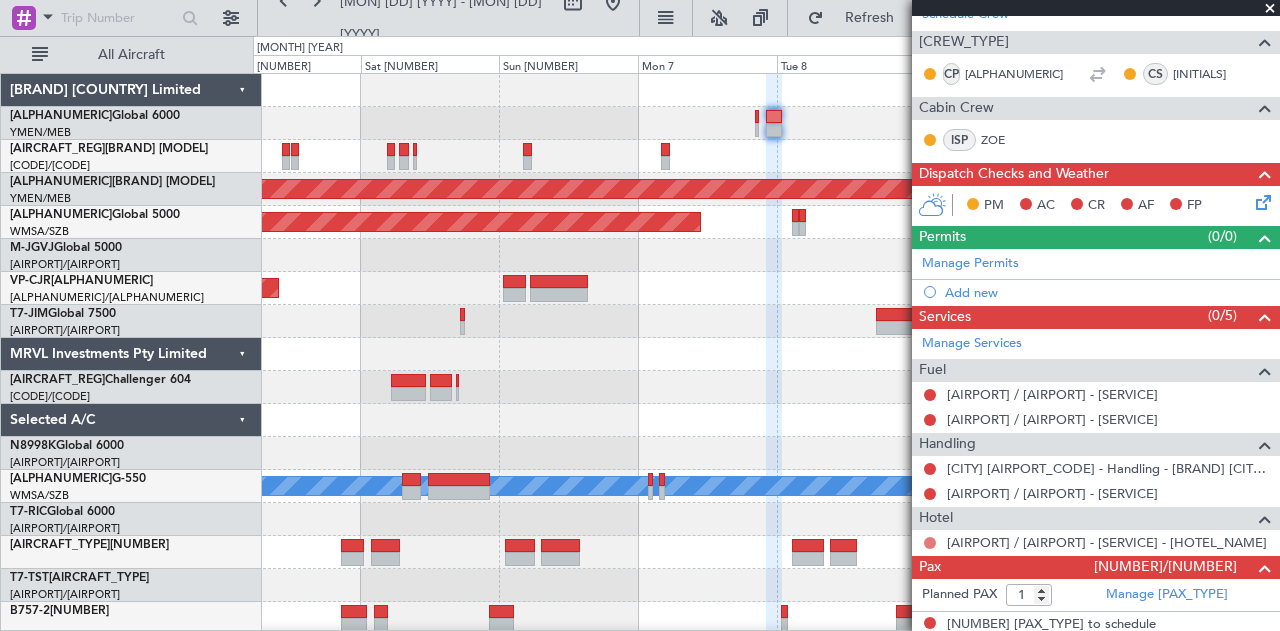 click at bounding box center (930, 543) 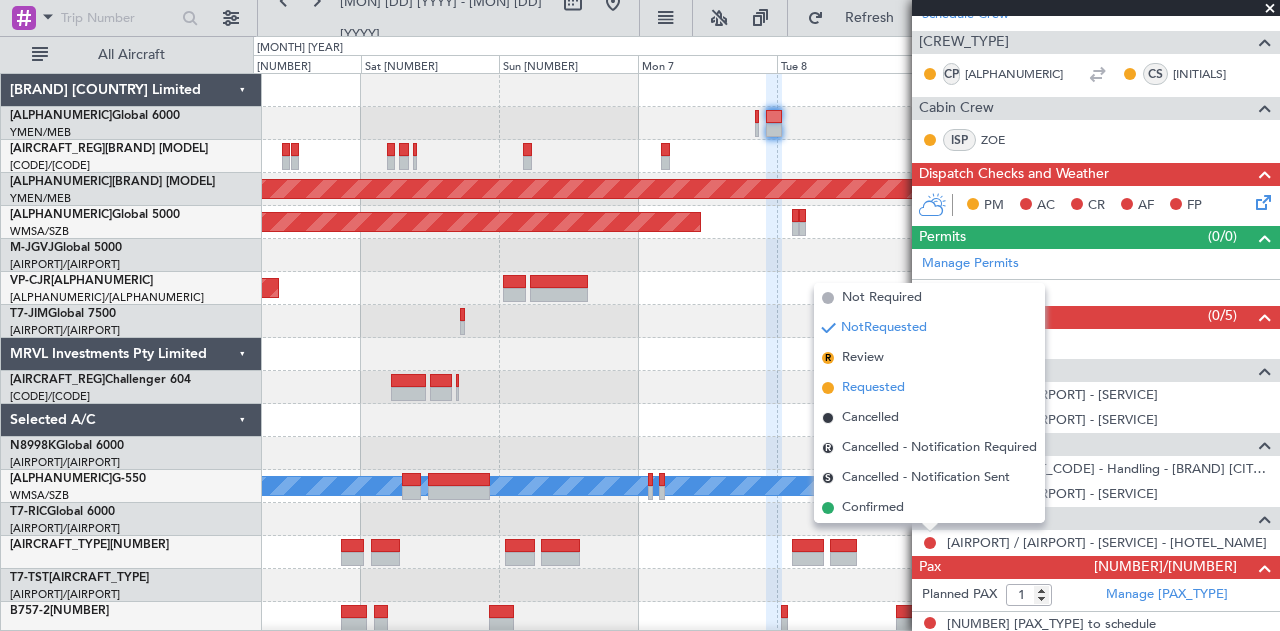 click on "Requested" at bounding box center (882, 298) 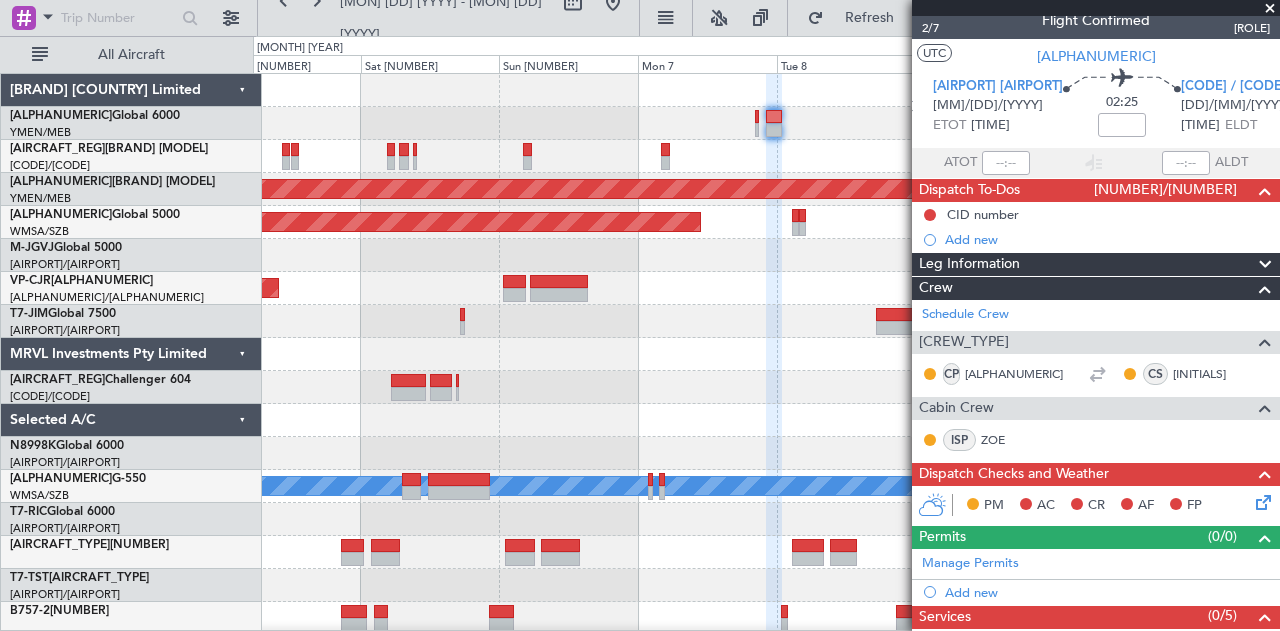 scroll, scrollTop: 0, scrollLeft: 0, axis: both 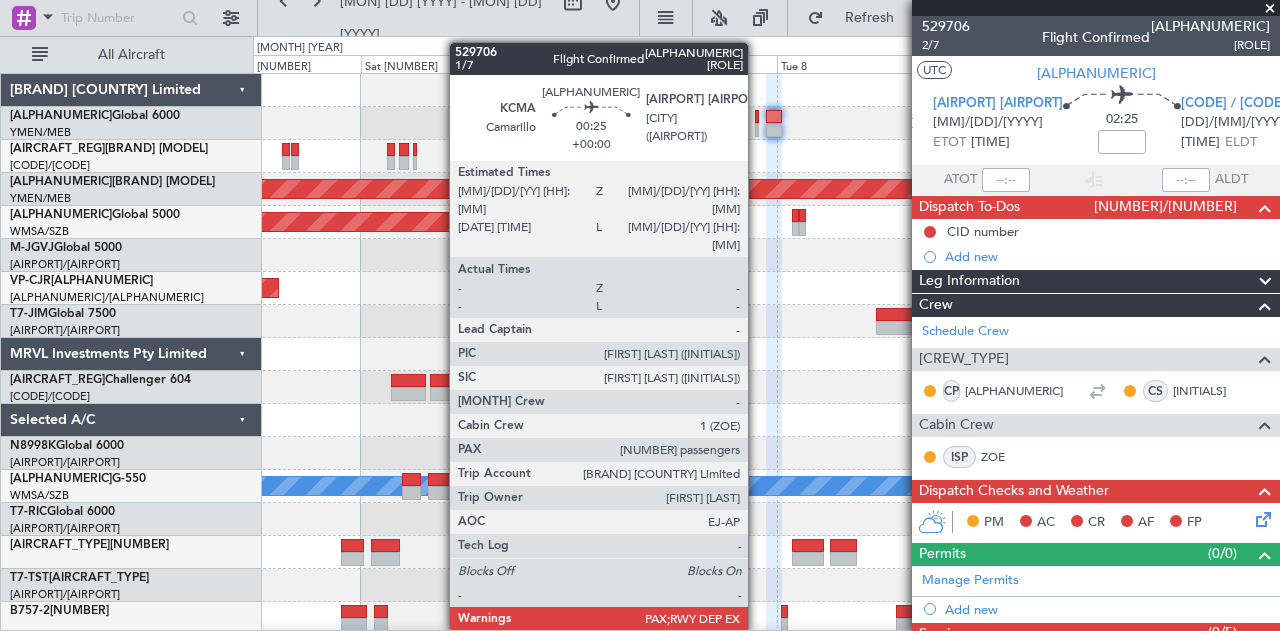 click at bounding box center [757, 117] 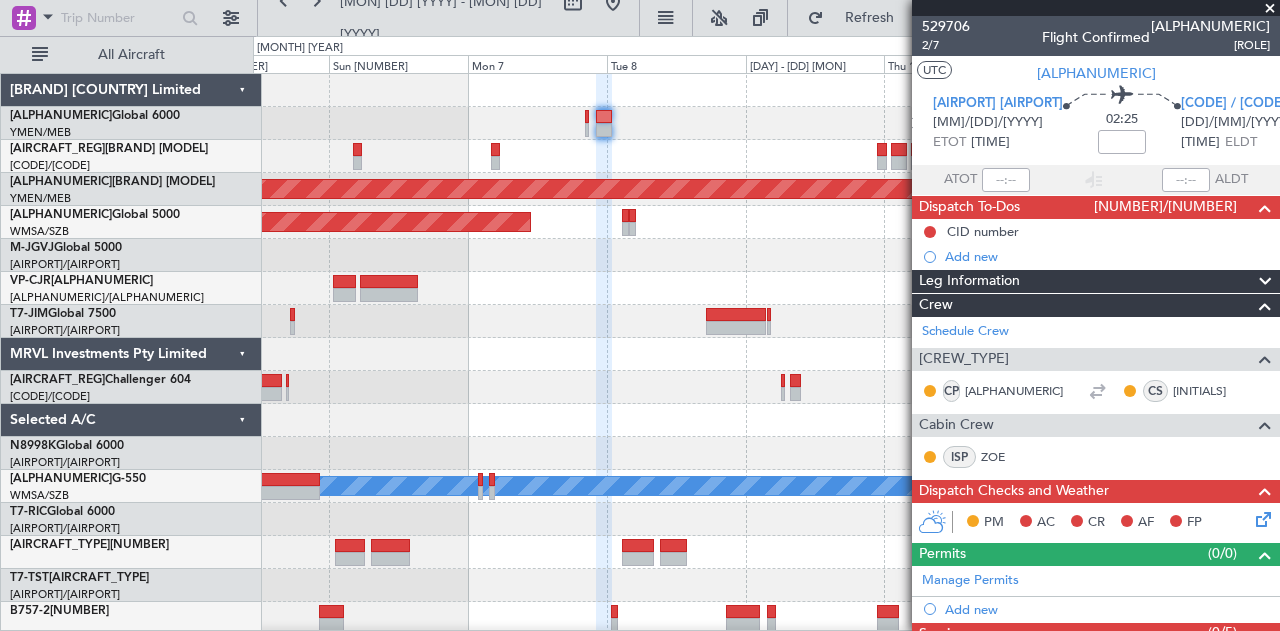 click on "Unplanned Maint Sydney (Kingsford Smith Intl)
Planned Maint Melbourne (Essendon)
Planned Maint Singapore (Seletar)
Planned Maint Hong Kong (Hong Kong Intl)
Planned Maint
ExecuJet Australia Pty Limited
VH-LEP  Global 6000
YMEN/MEB
Melbourne (Essendon)
VH-VSK  Global Express XRS
YSSY/SYD
Sydney (Kingsford Smith Intl)
VH-RIU  Hawker 800XP
YMEN/MEB
Melbourne (Essendon)
VP-BCY  Global 5000
WMSA/SZB
Kuala Lumpur (Sultan Abdul Aziz Shah - Subang)
M-JGVJ  Global 5000
WIHH/HLP
Jakarta (Halim Intl)
VP-CJR
0" at bounding box center [640, 333] 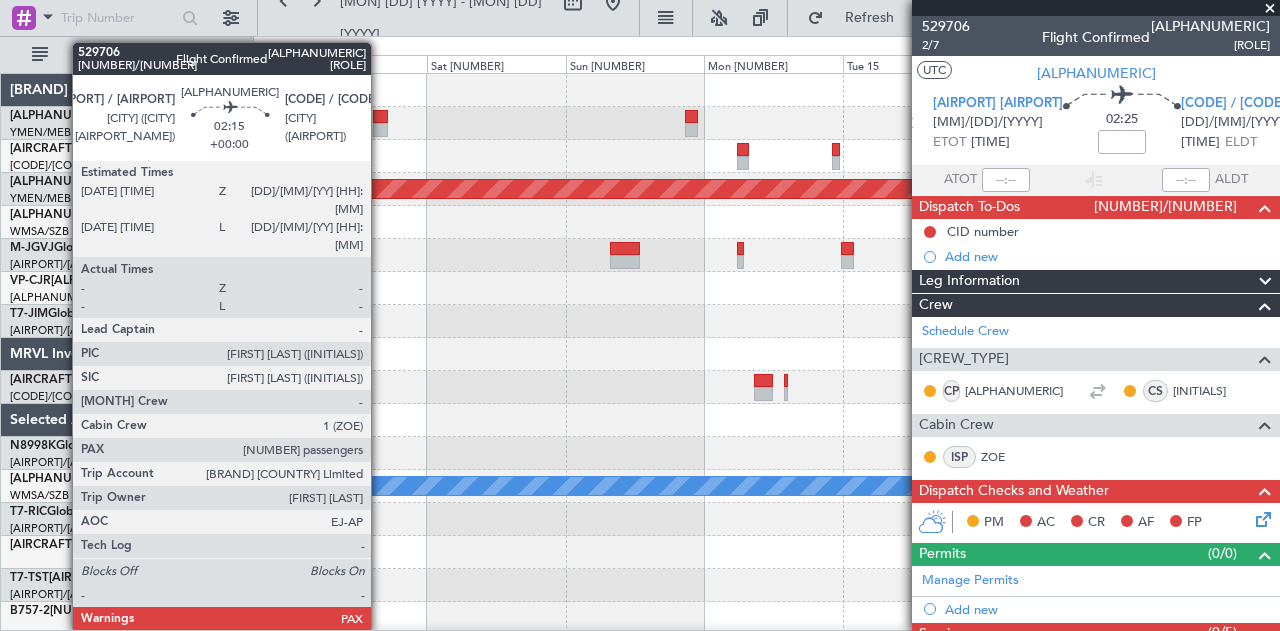 click at bounding box center (380, 130) 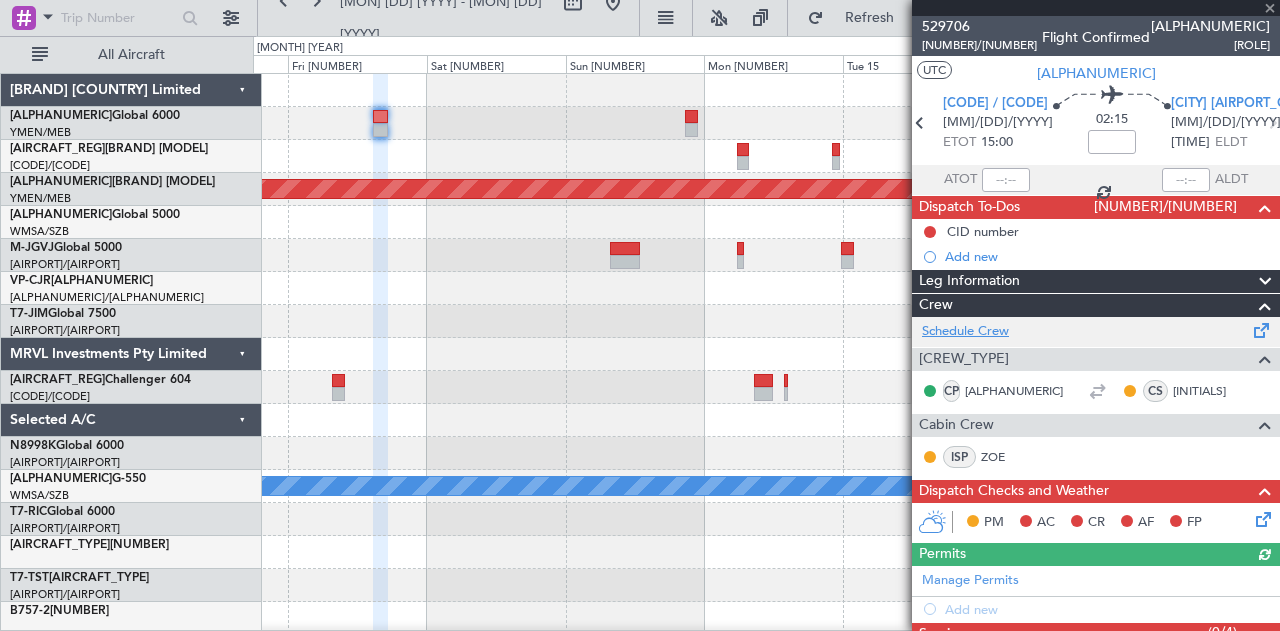 click on "Schedule Crew" at bounding box center [965, 332] 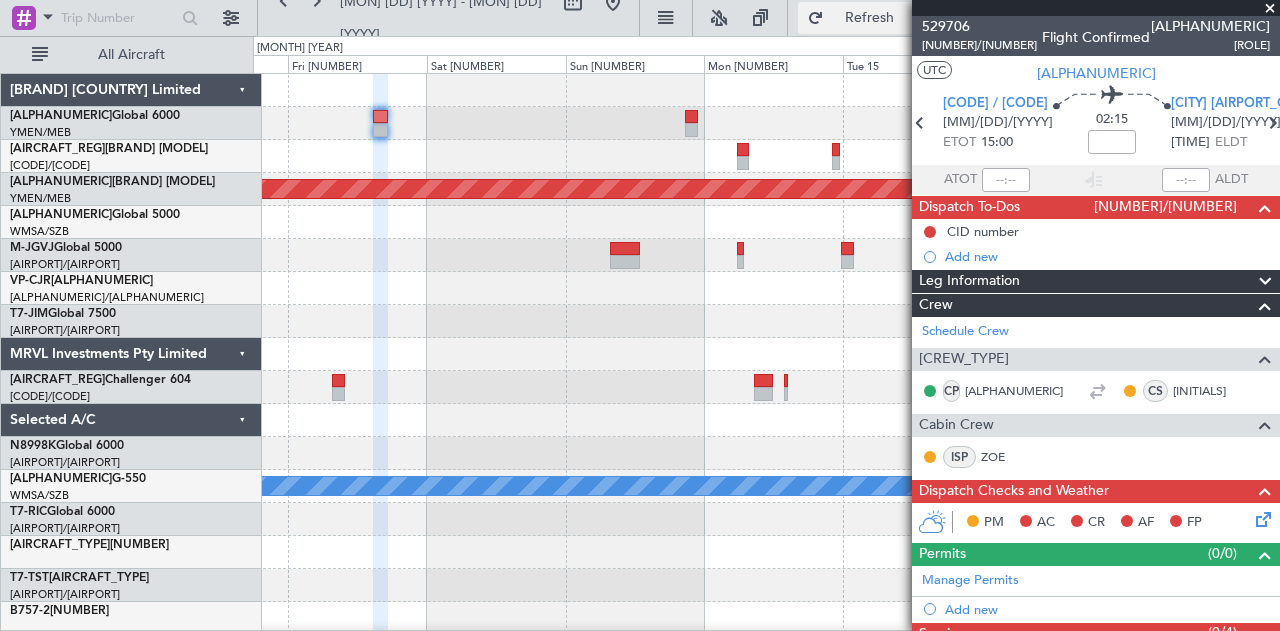 click on "Refresh" at bounding box center (858, 18) 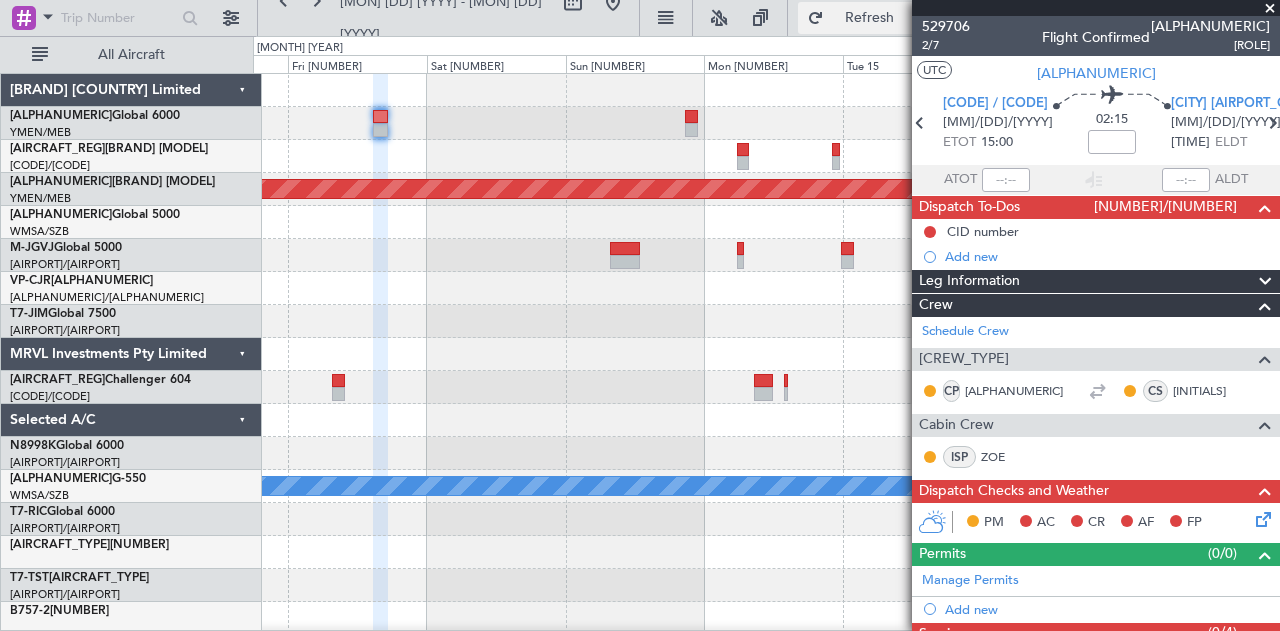 click on "Refresh" at bounding box center (870, 18) 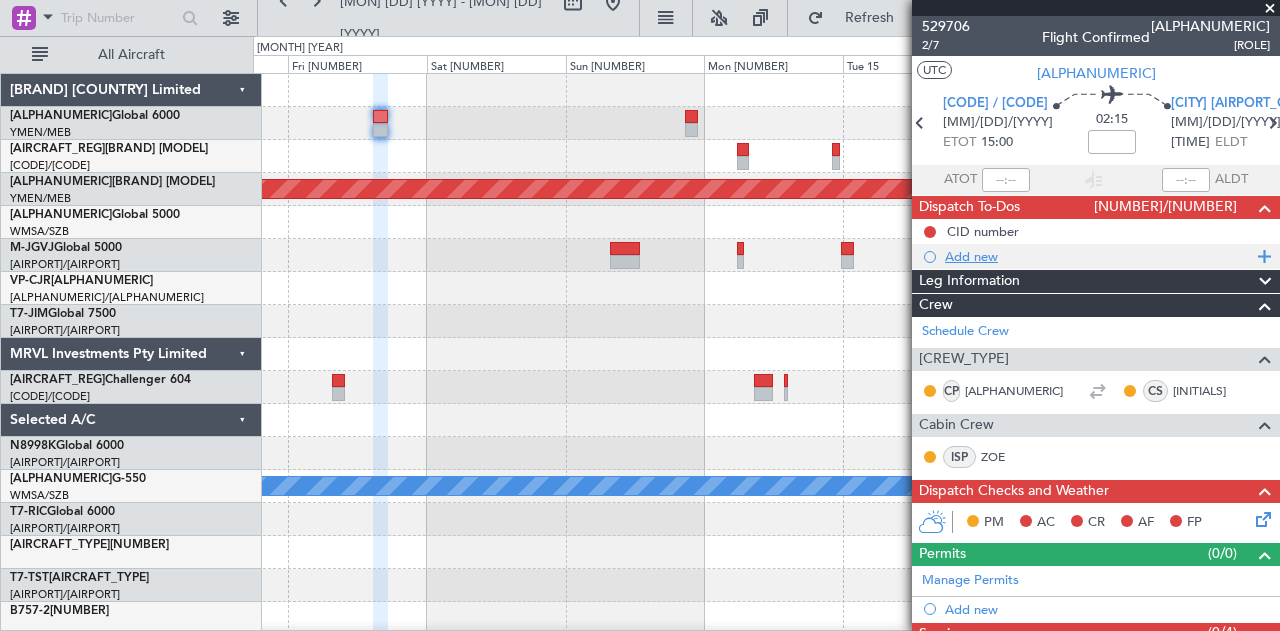click on "Add new" at bounding box center (1098, 256) 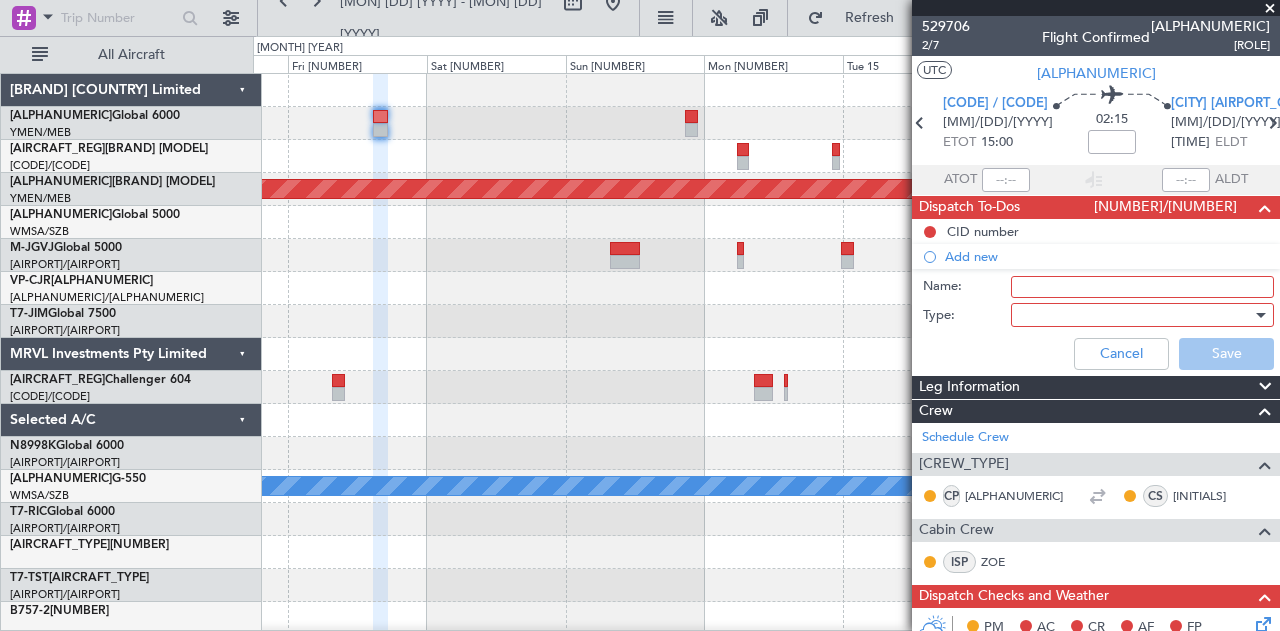 click on "Name:" at bounding box center [1142, 287] 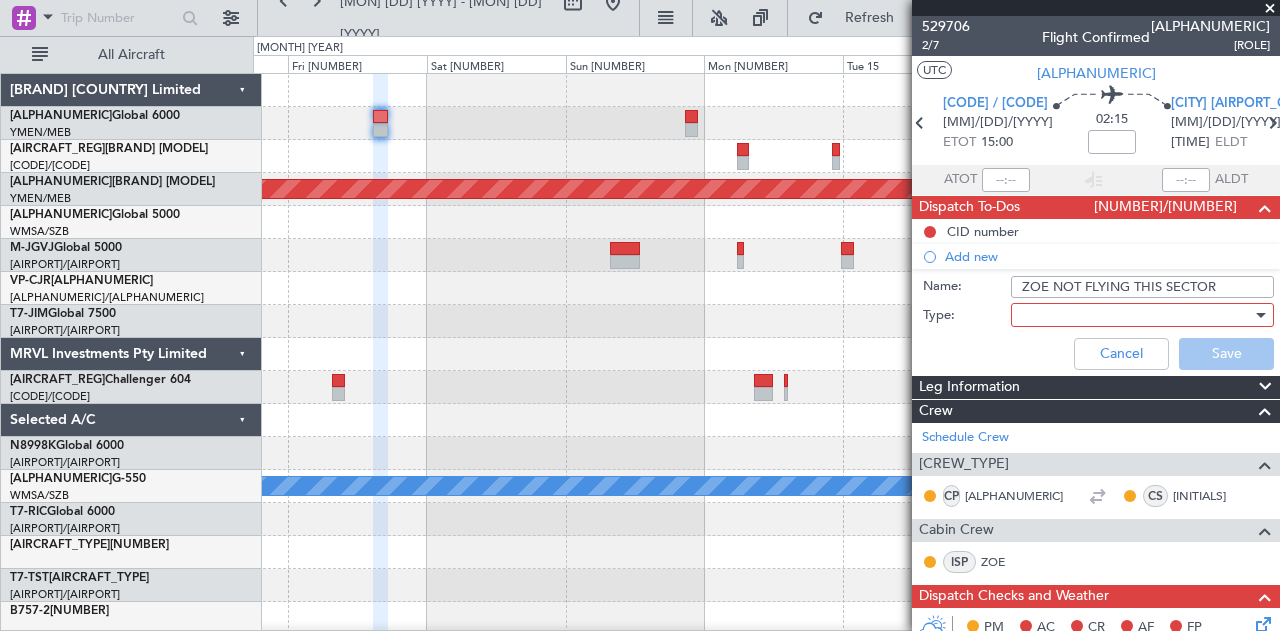type on "ZOE NOT FLYING THIS SECTOR" 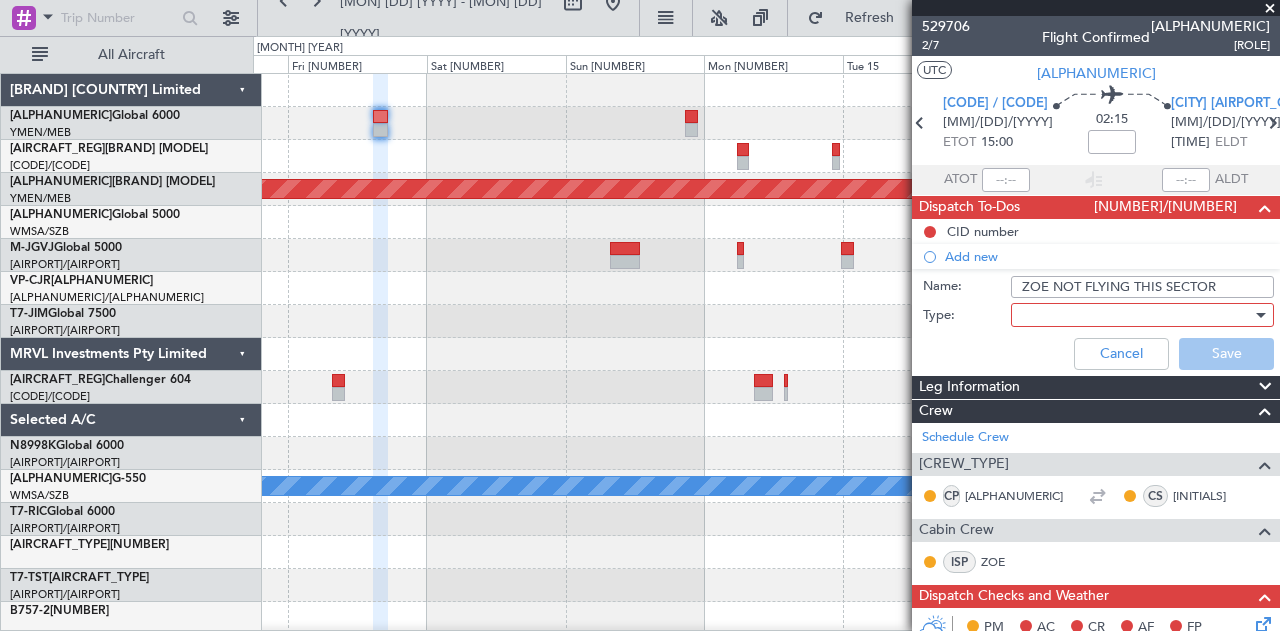 click at bounding box center [1135, 315] 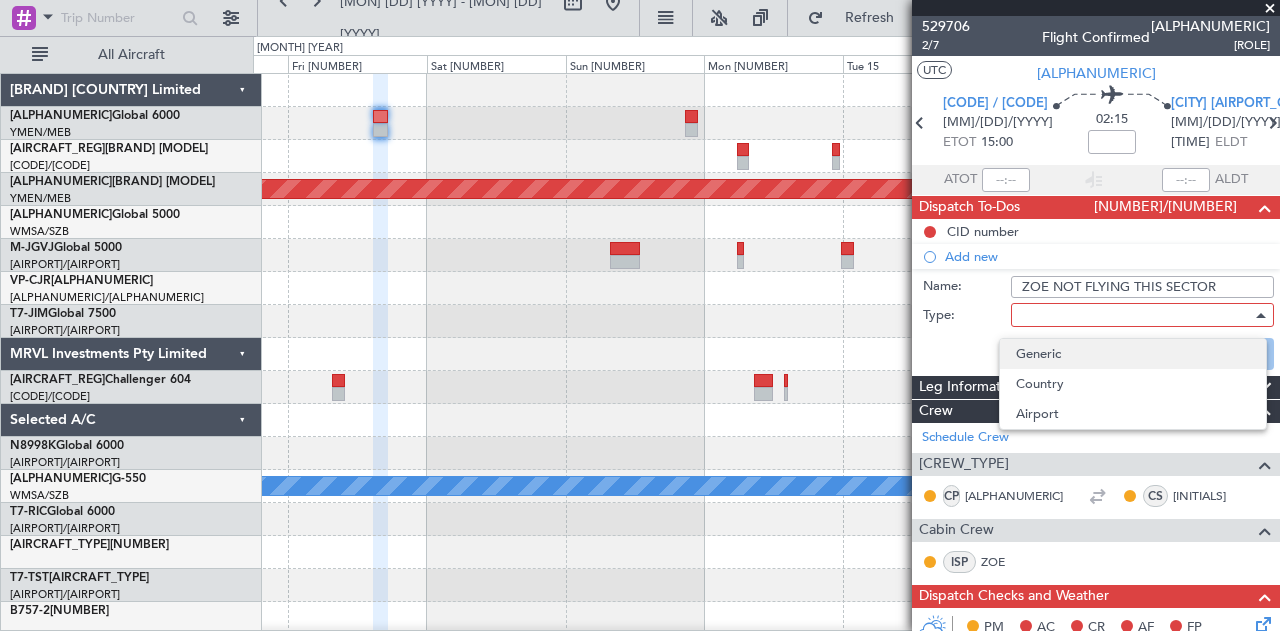 click on "Generic" at bounding box center [1133, 354] 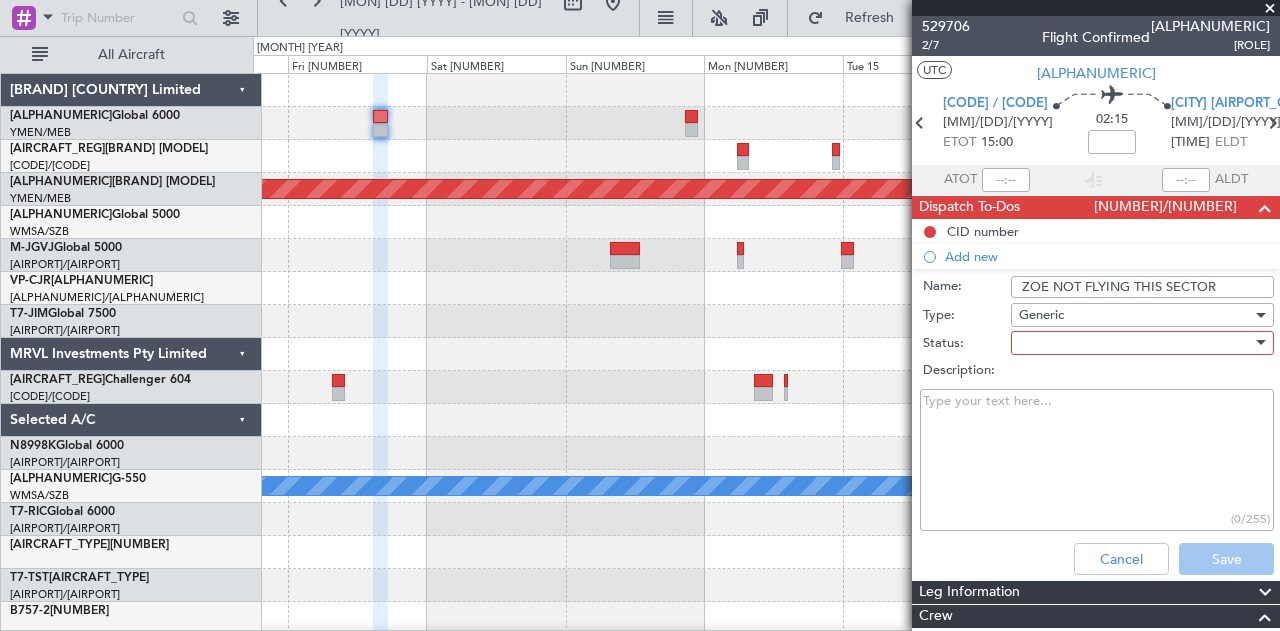 click at bounding box center (1135, 343) 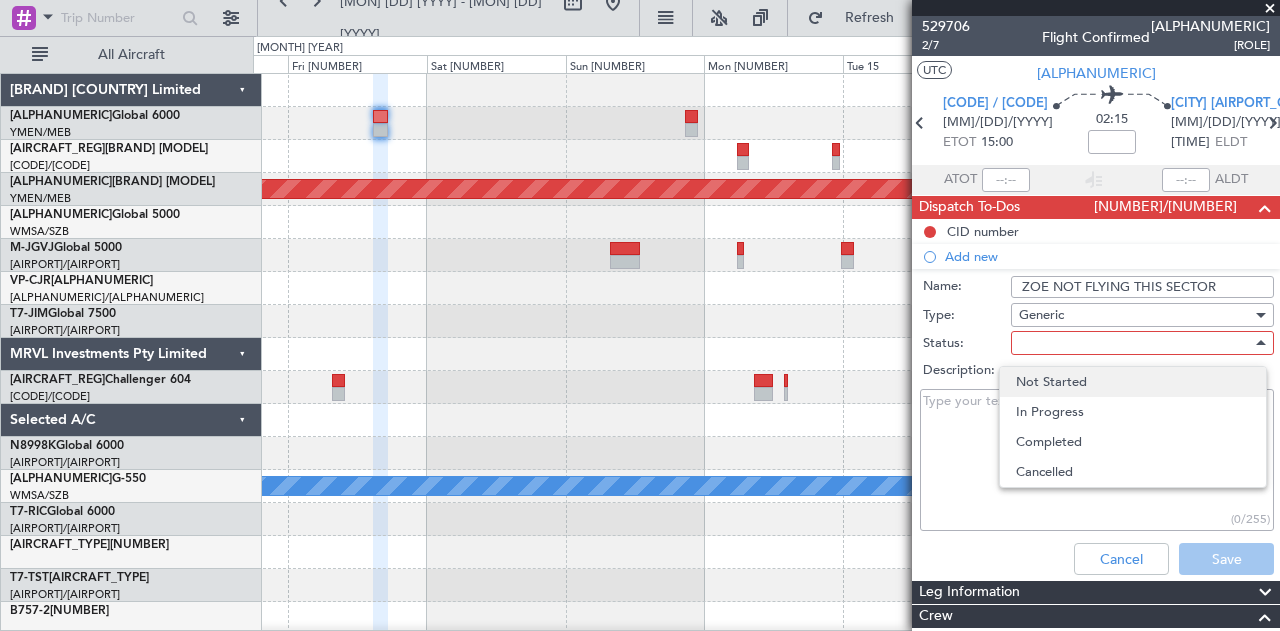click on "Not Started" at bounding box center [1133, 382] 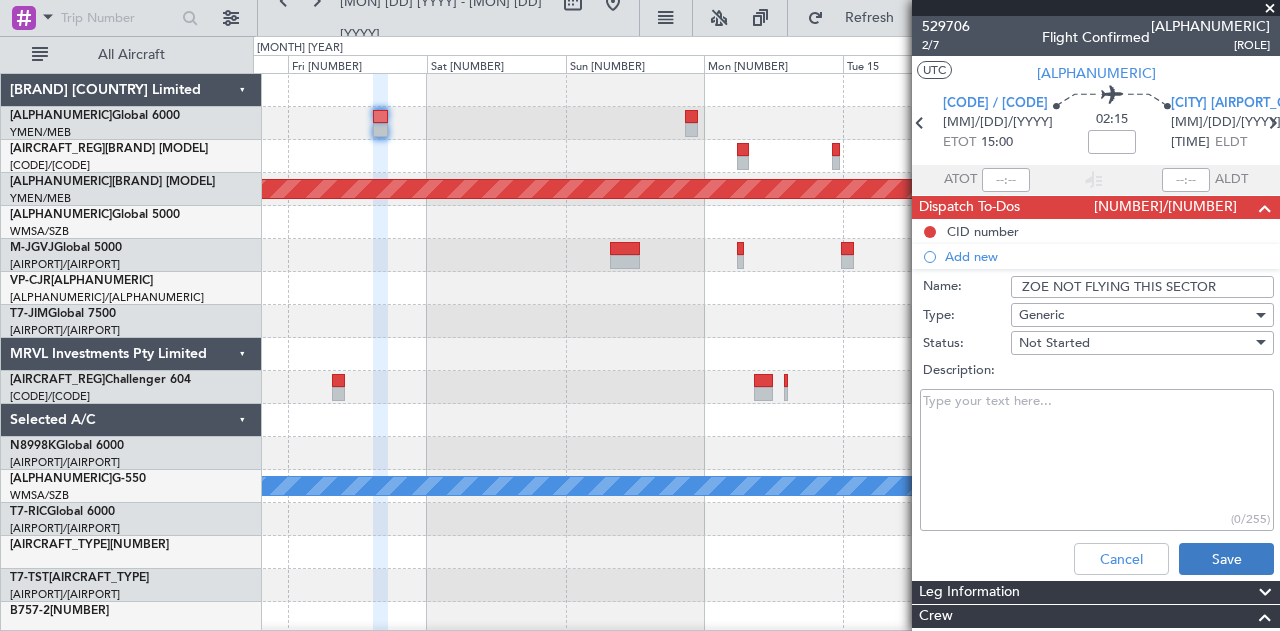 click on "Cancel Save" at bounding box center (1090, 559) 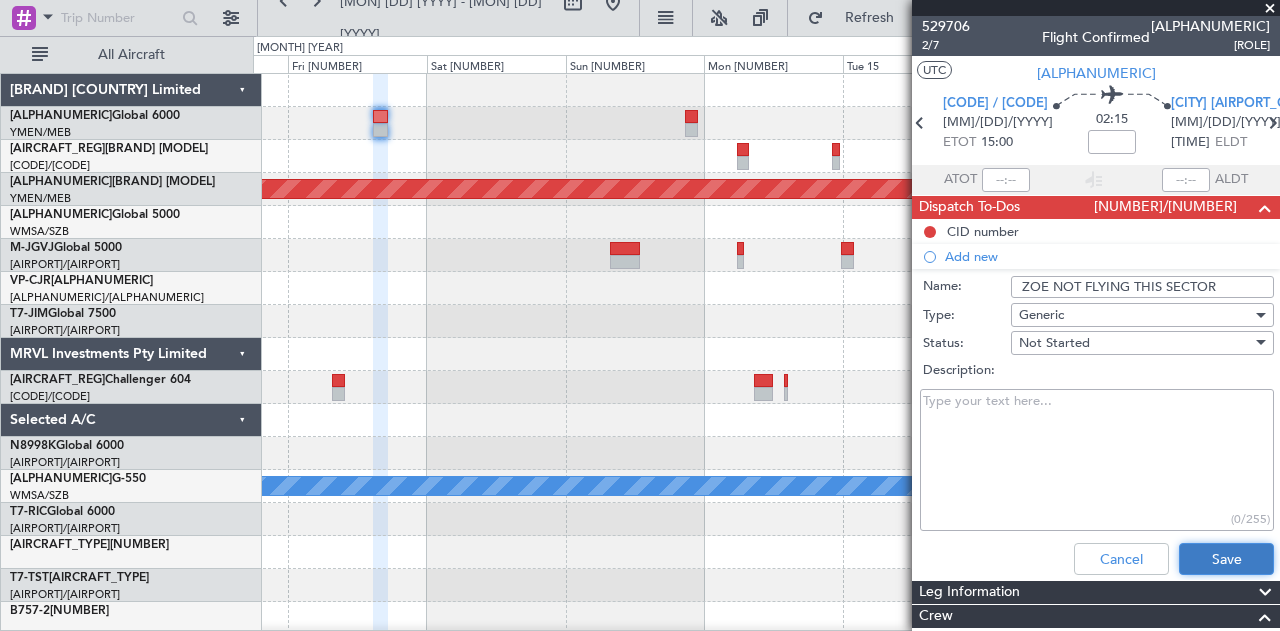 click on "Save" at bounding box center (1226, 559) 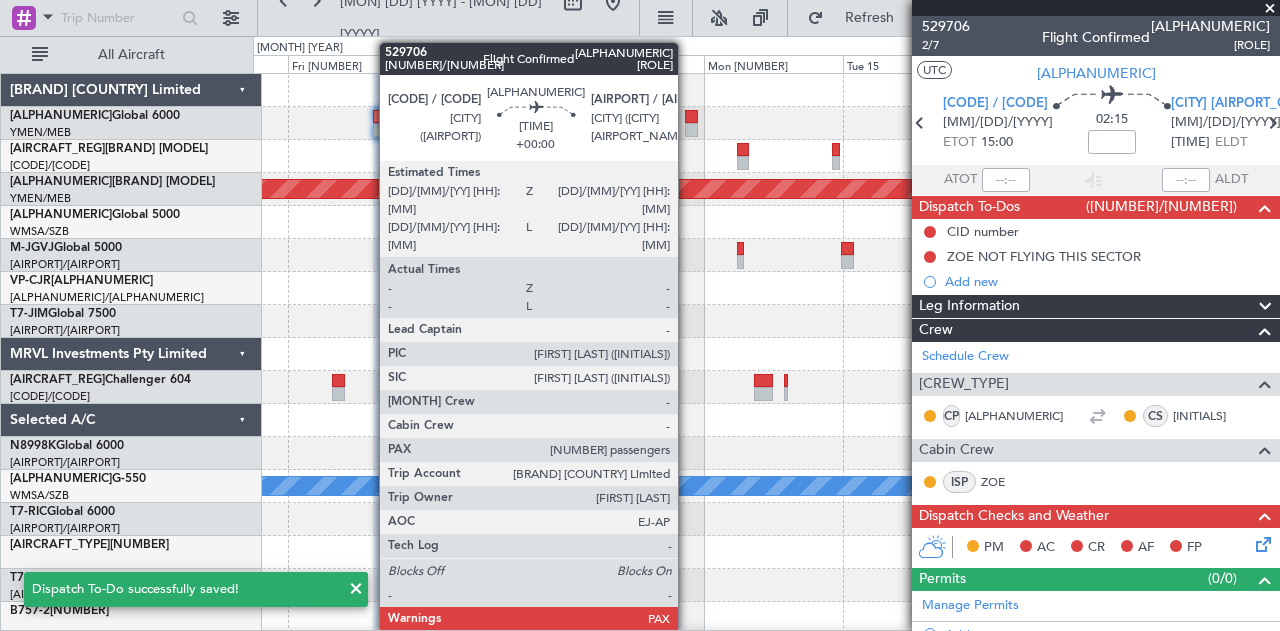 click at bounding box center (380, 130) 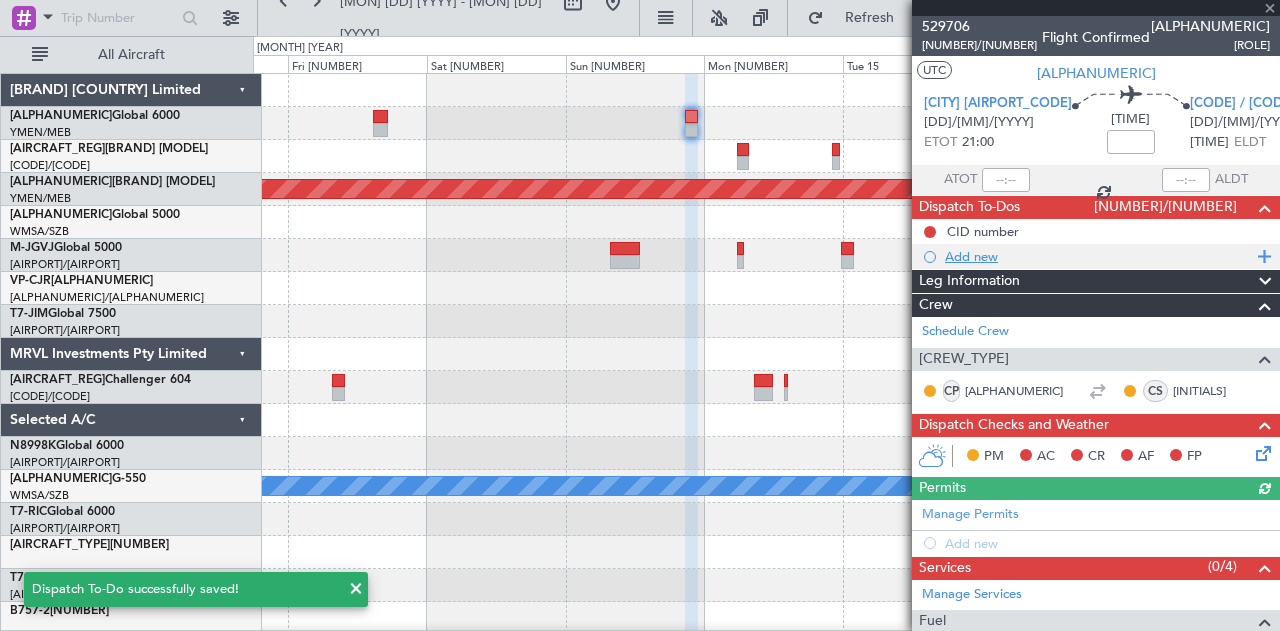 click on "Add new" at bounding box center [1098, 256] 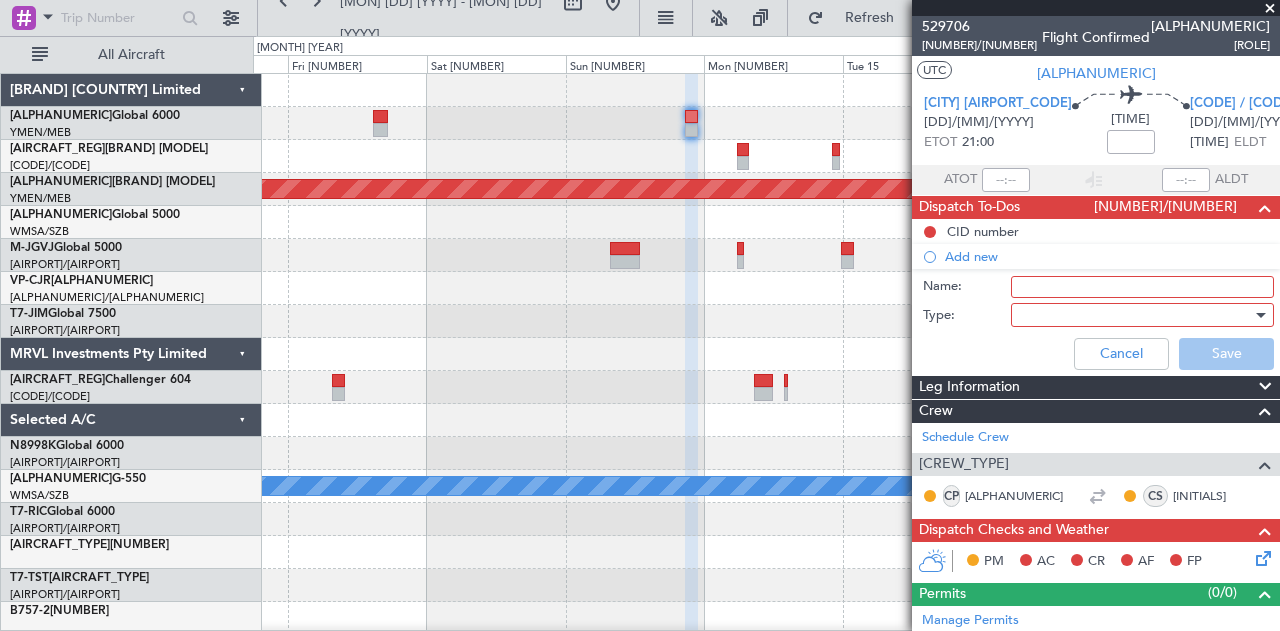 click on "Name:" at bounding box center [1142, 287] 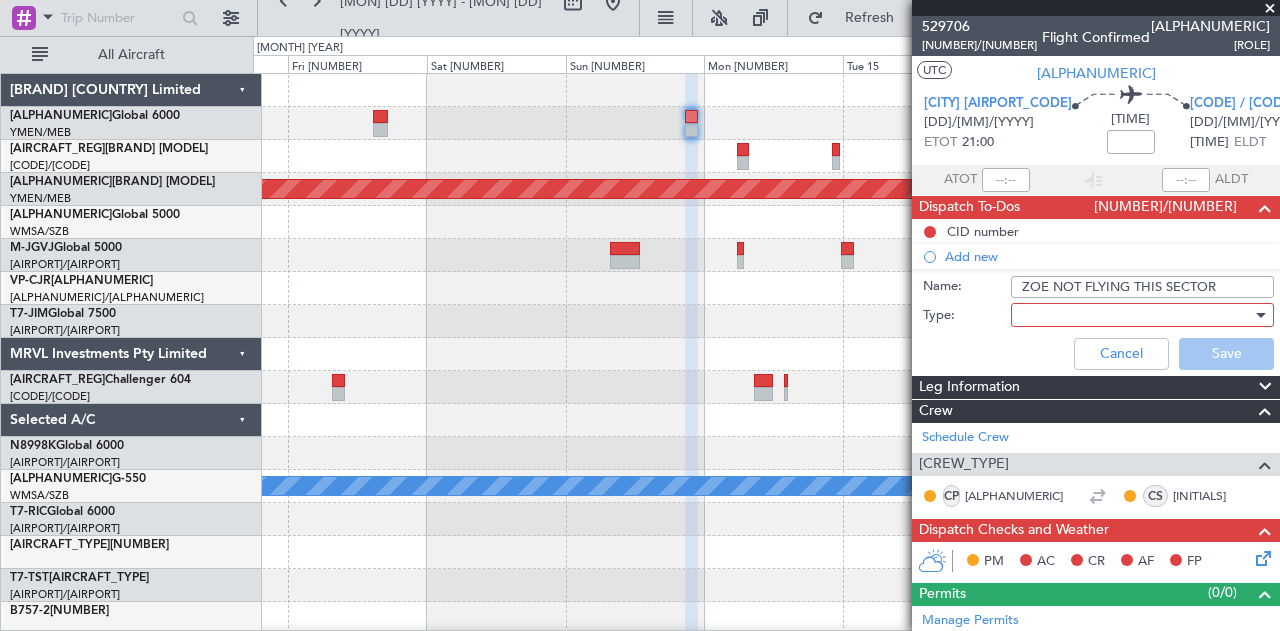 type on "ZOE NOT FLYING THIS SECTOR" 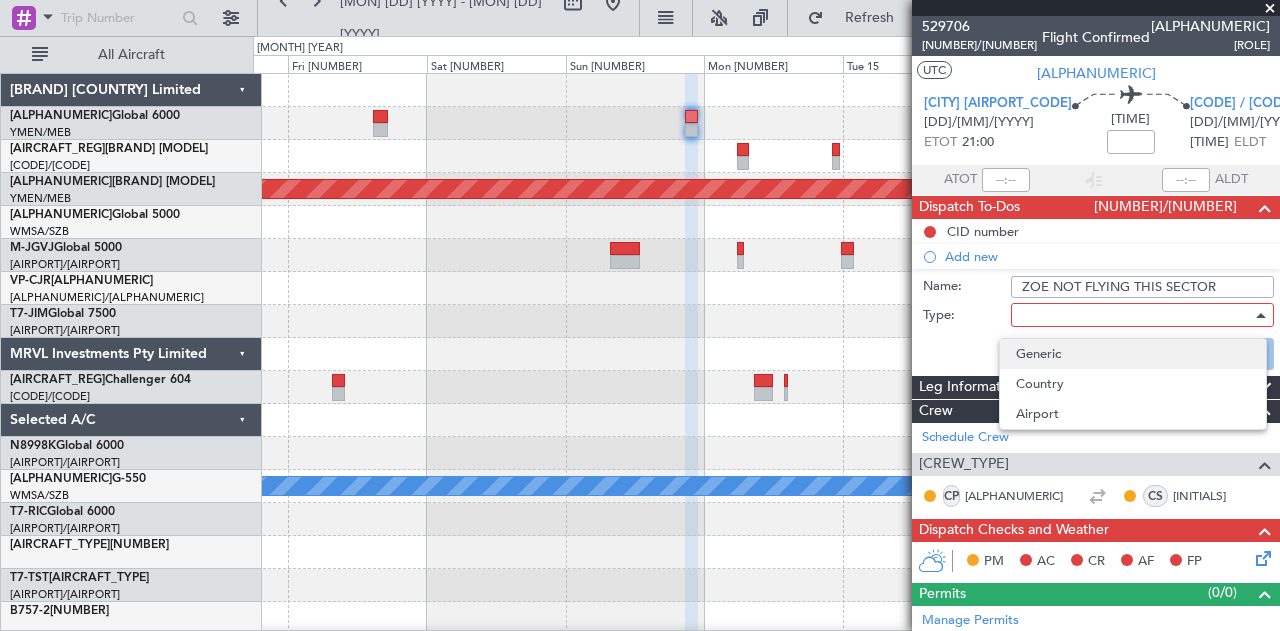 click on "Generic" at bounding box center [1133, 354] 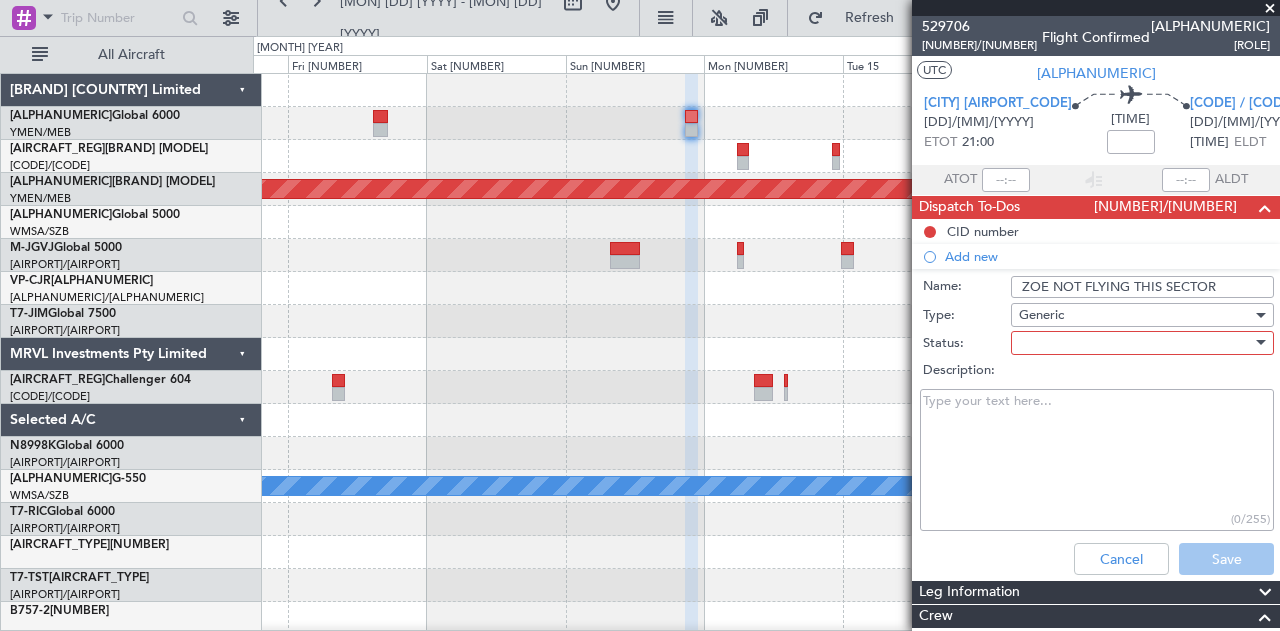 click at bounding box center [1135, 343] 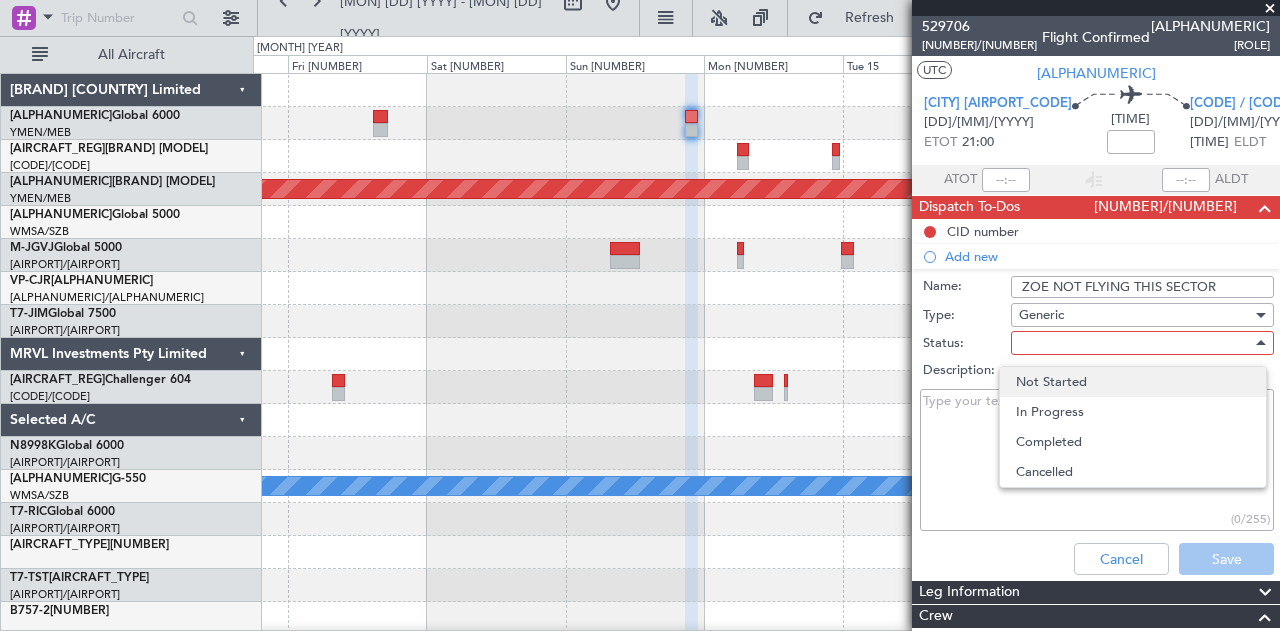 click on "Not Started" at bounding box center [1133, 382] 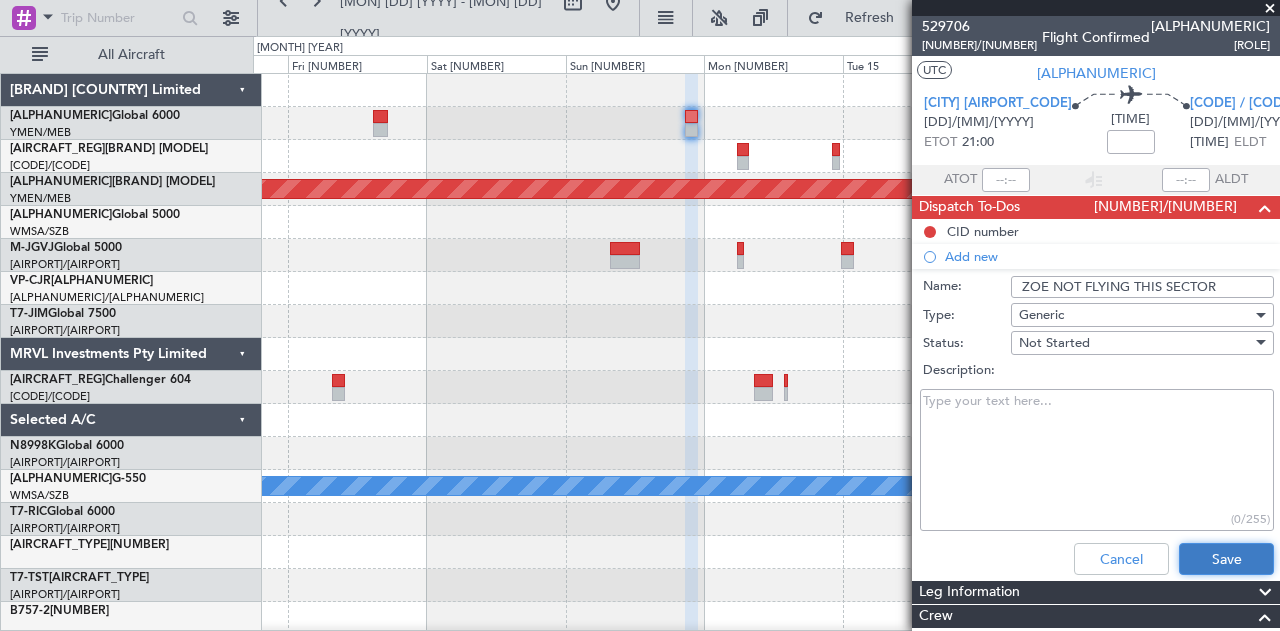 click on "Save" at bounding box center [1226, 559] 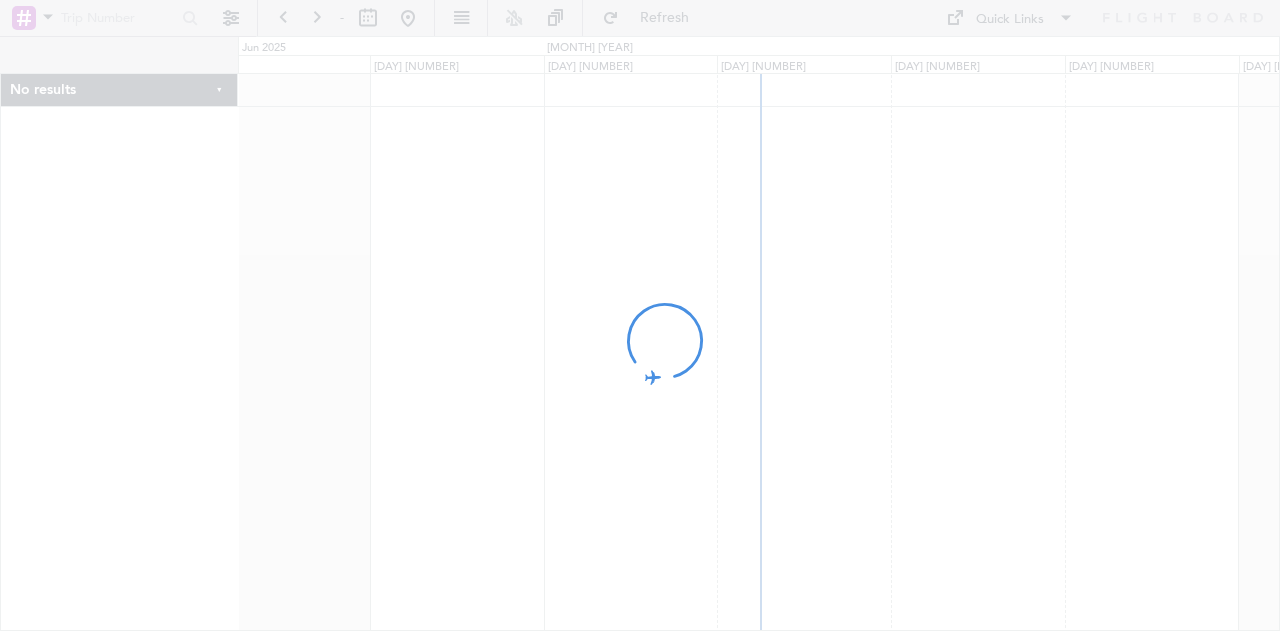 scroll, scrollTop: 0, scrollLeft: 0, axis: both 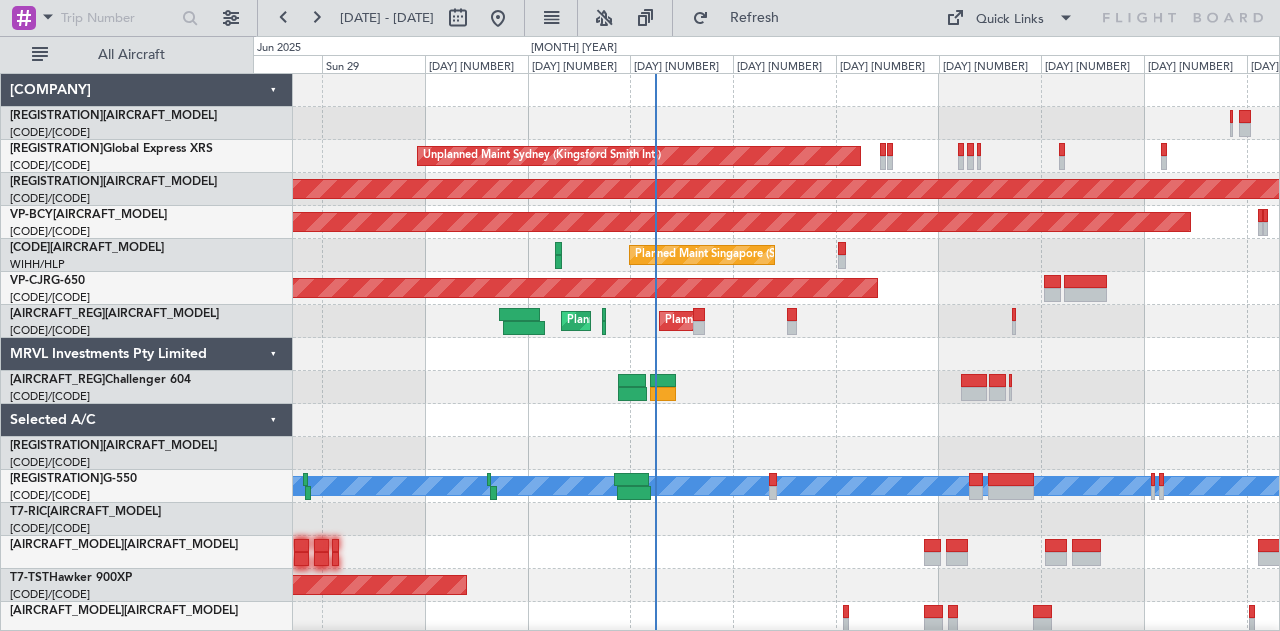 click on "[MAINT] [LOCATION] ([LOCATION_CODE])
[MAINT] [LOCATION] ([LOCATION_CODE])
[MAINT] [LOCATION] ([LOCATION_CODE])
[MAINT] [LOCATION] ([LOCATION_CODE])
[MAINT] [LOCATION] ([LOCATION_CODE])
[MAINT] [LOCATION] ([LOCATION_CODE])
[MAINT] [LOCATION]
[AOG] [MAINT] [LOCATION]
[AOG] [MAINT] [LOCATION]
[MAINT]
[MAINT] [LOCATION] ([LOCATION_CODE])" at bounding box center [766, 618] 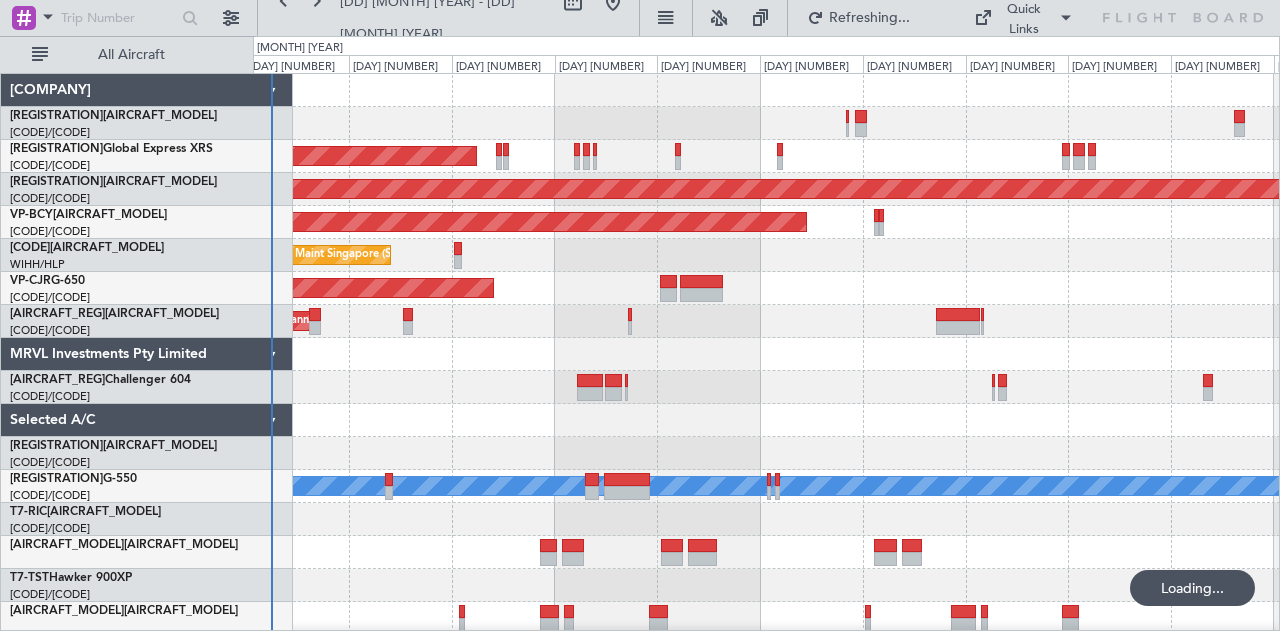 click on "Unplanned Maint [CITY] ([CODE])
Planned Maint [CITY] ([CODE])
Planned Maint [CITY] ([CODE])
Planned Maint [CITY] ([CODE])
Planned Maint [CITY] ([CODE])
Planned Maint [CITY] ([CODE])
Planned Maint [CITY]
Planned Maint [CITY]" at bounding box center [766, 635] 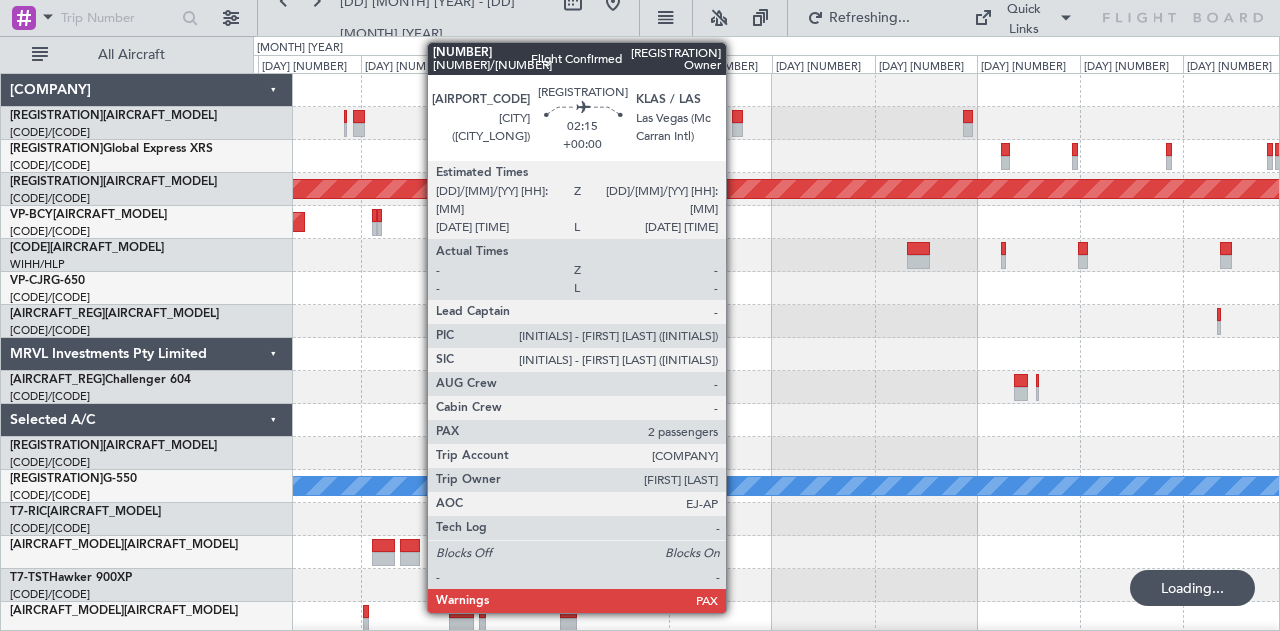 click at bounding box center (345, 130) 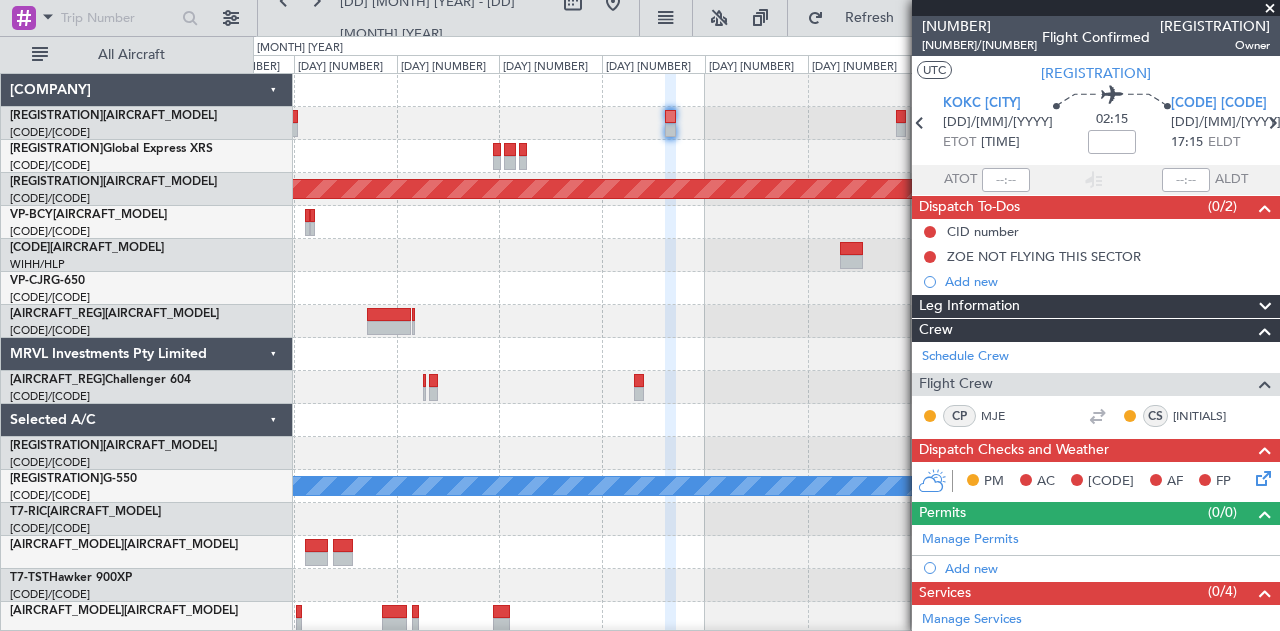 click on "Planned Maint [CITY] ([CODE])
Planned Maint [CITY] ([CODE])
Planned Maint" at bounding box center (766, 635) 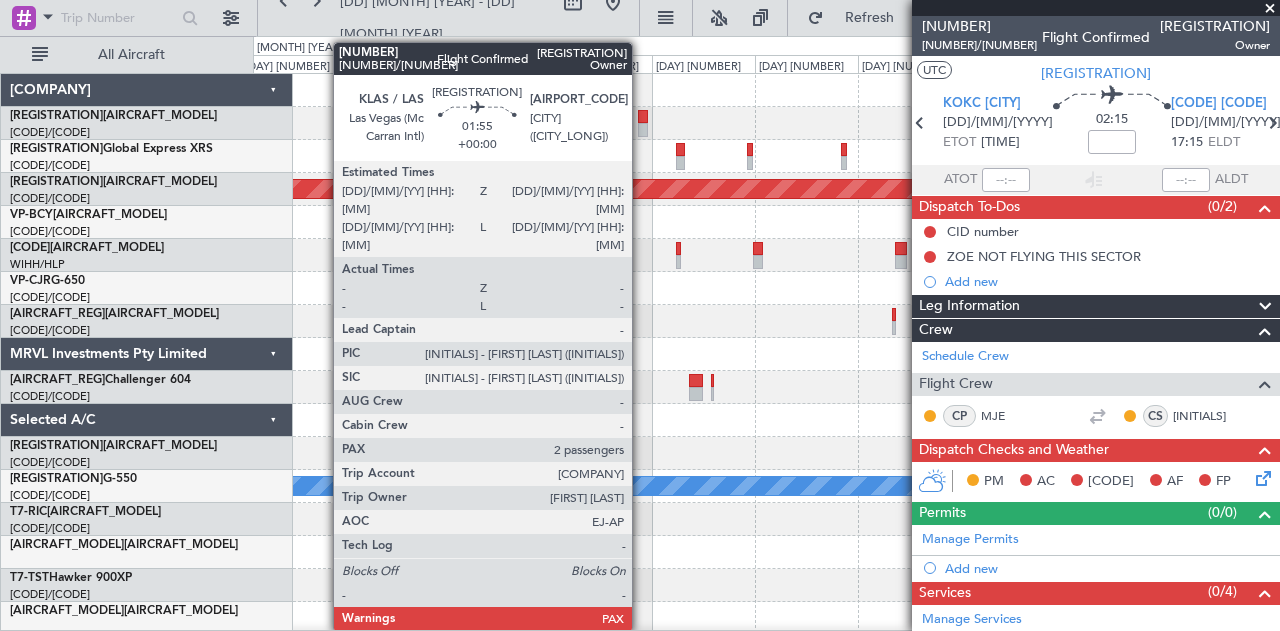 click at bounding box center (412, 130) 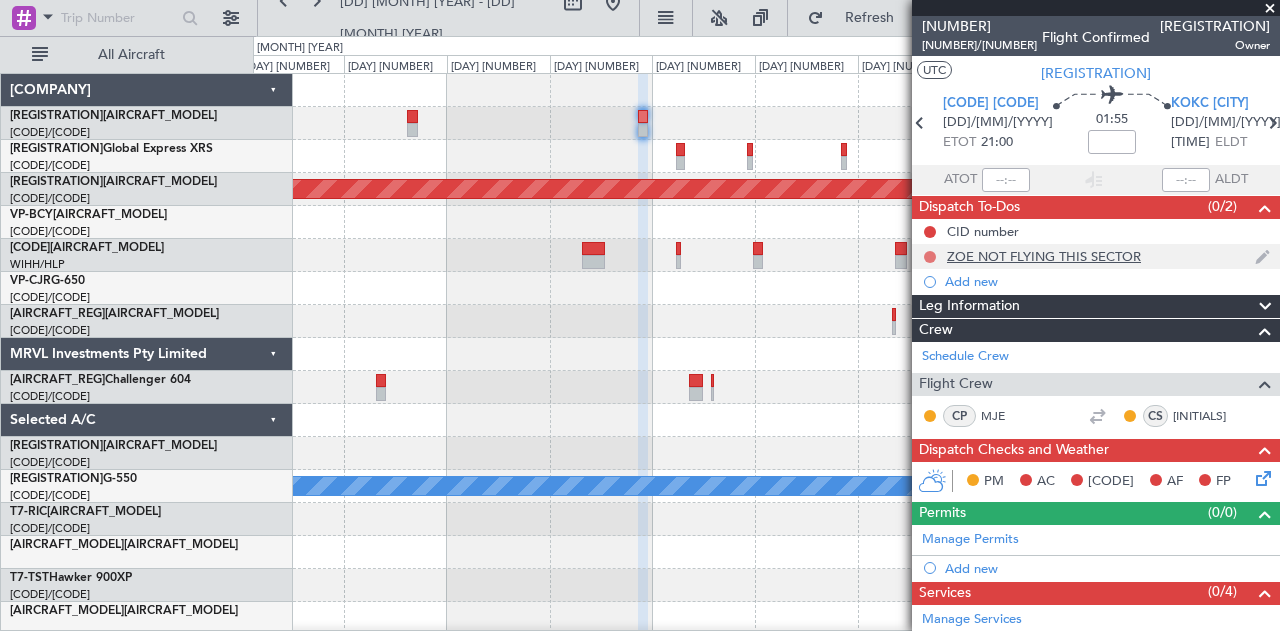 click at bounding box center (930, 257) 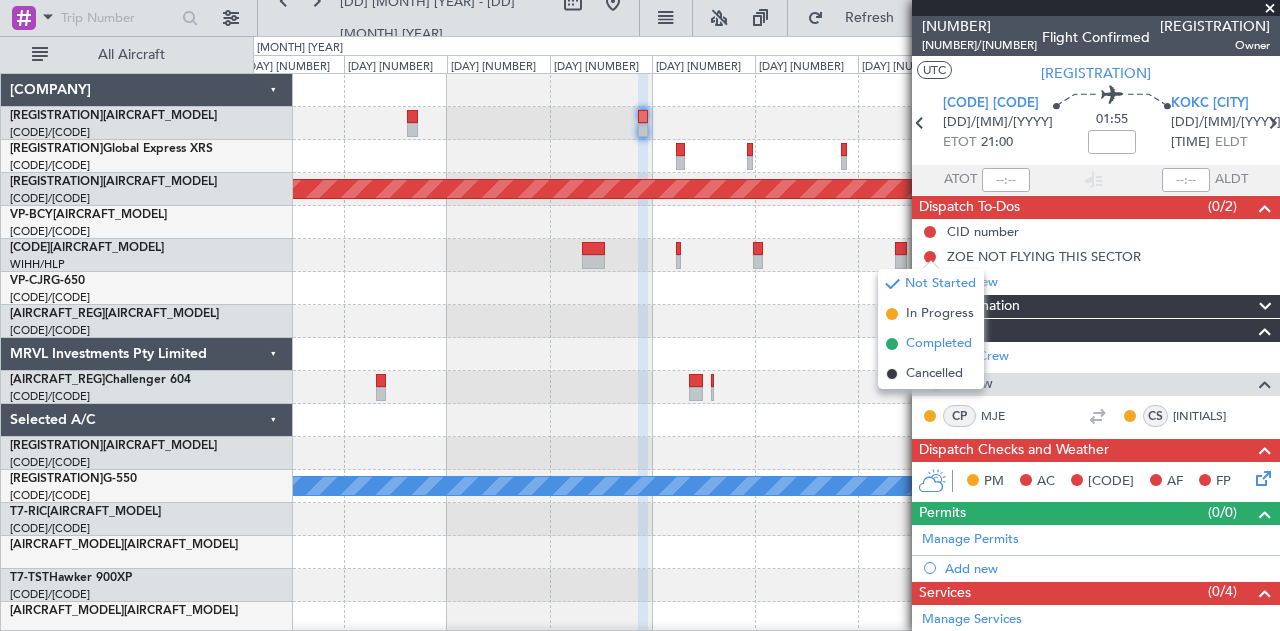 click on "Completed" at bounding box center (931, 344) 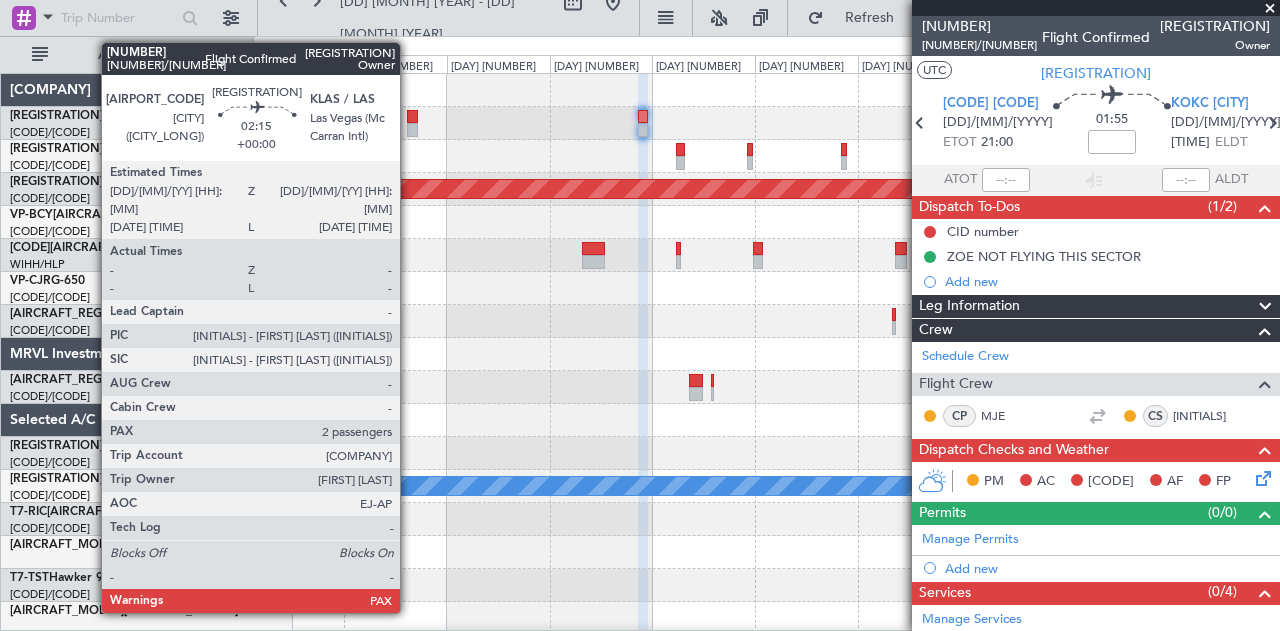 click at bounding box center [412, 130] 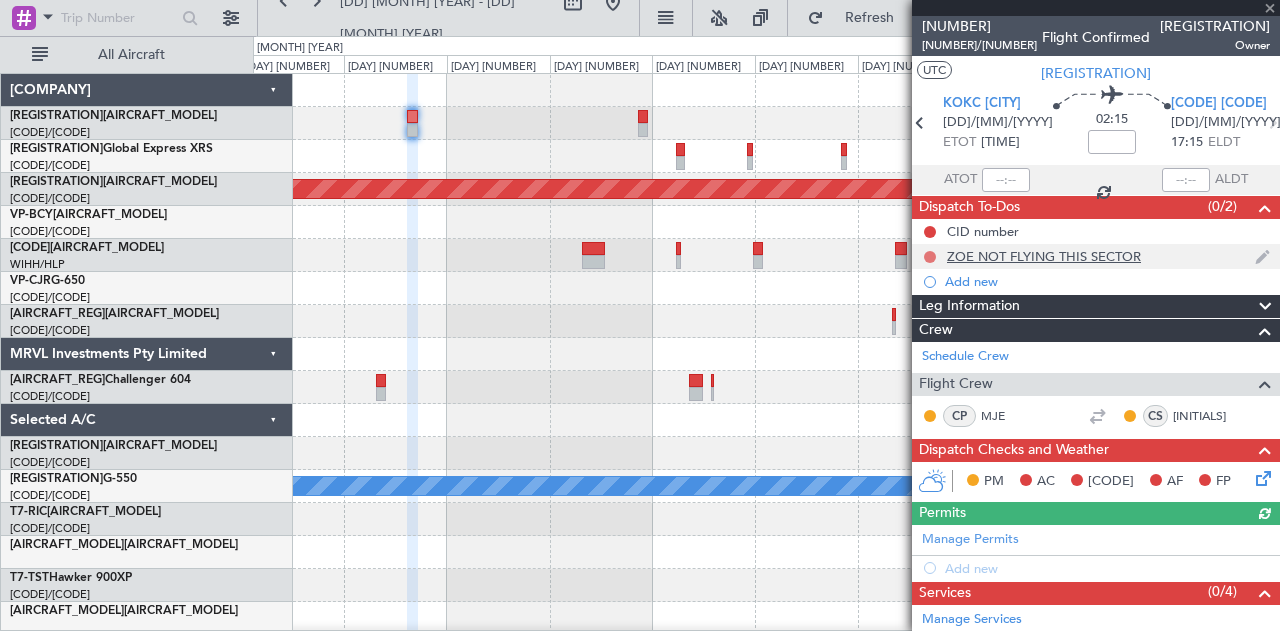 click at bounding box center [930, 232] 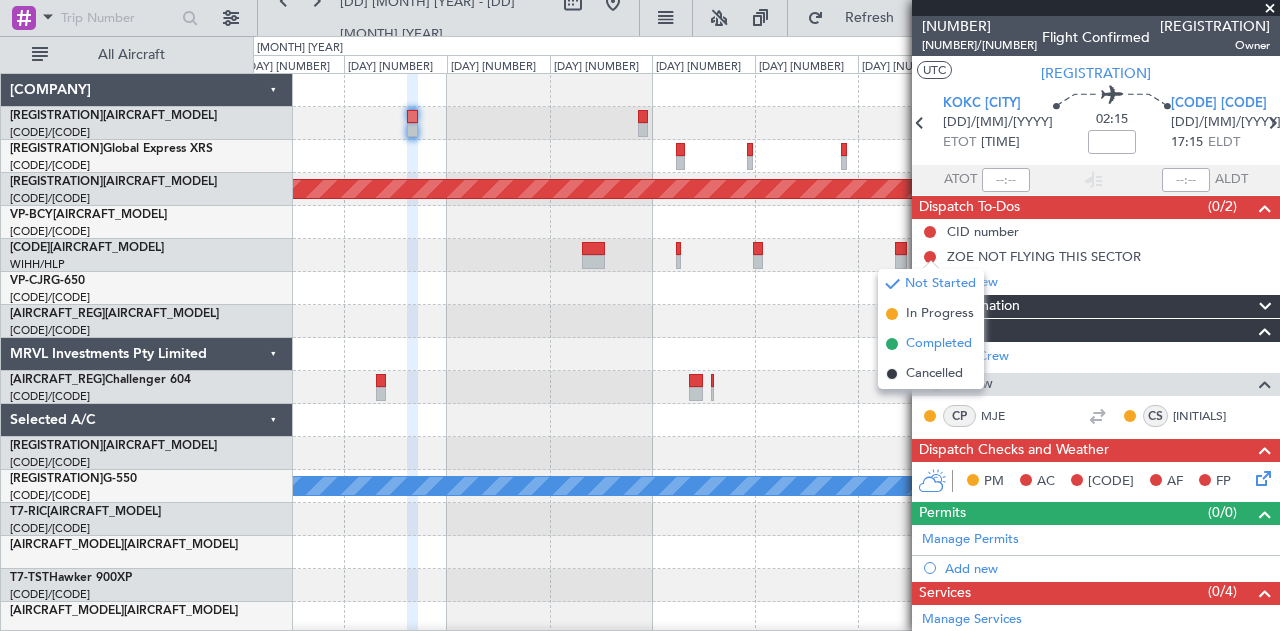 click on "Completed" at bounding box center [940, 284] 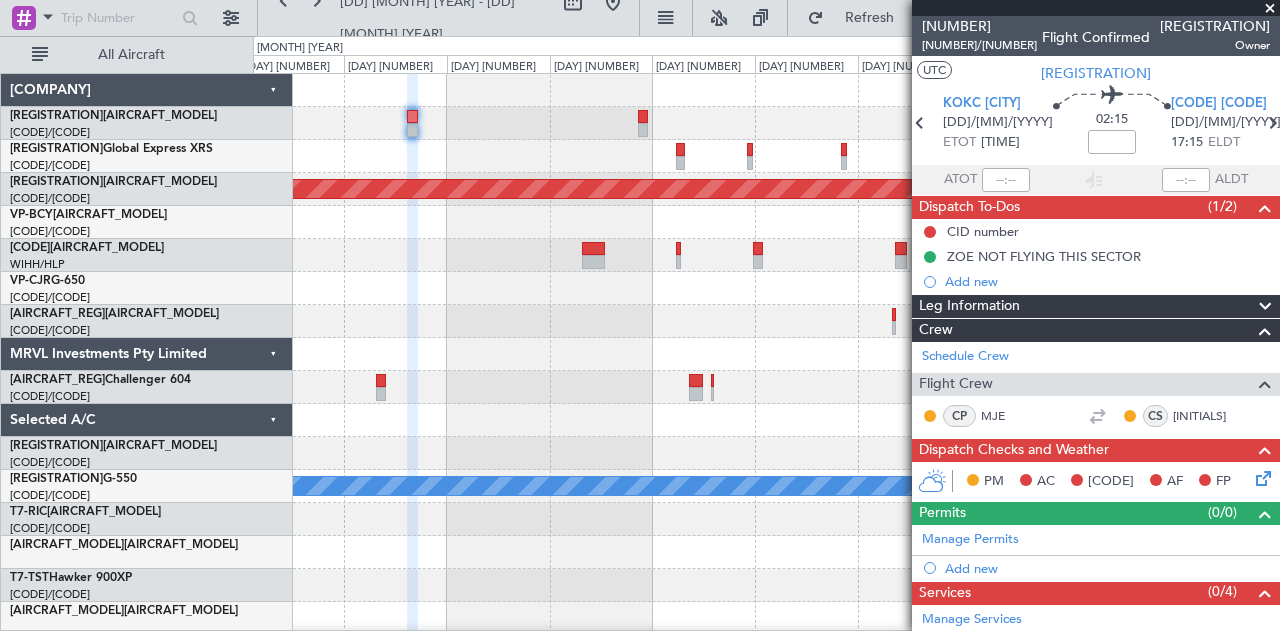 click on "Planned Maint [CITY] ([CODE])
Planned Maint" at bounding box center (766, 618) 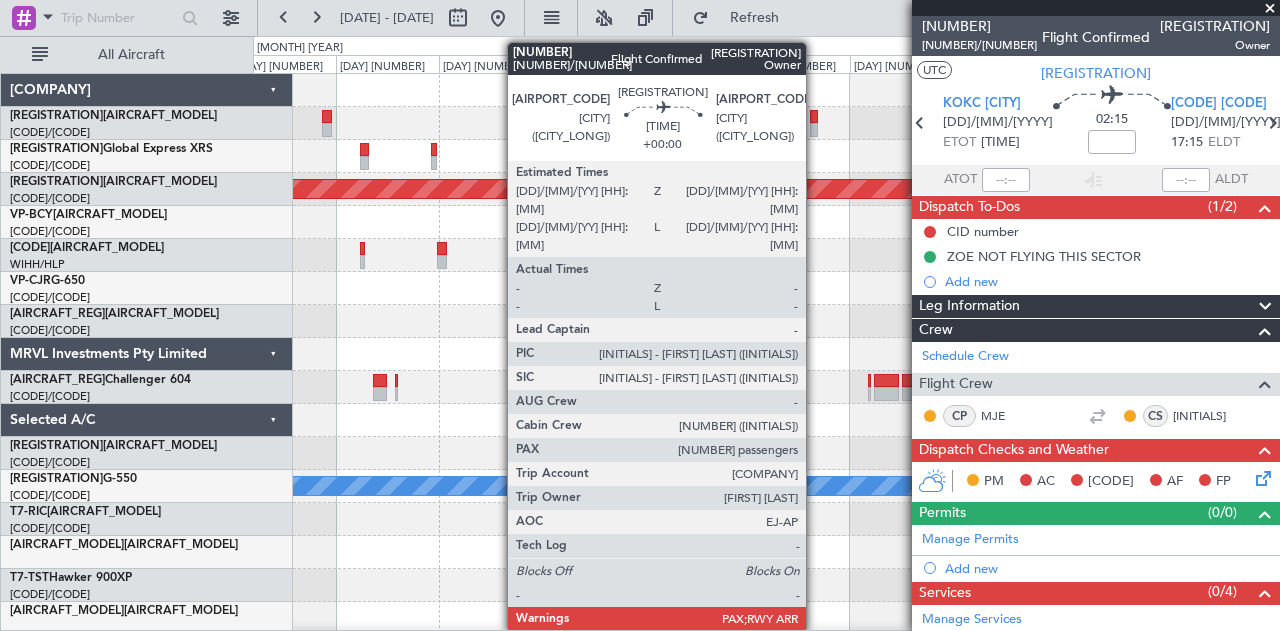 click at bounding box center [327, 117] 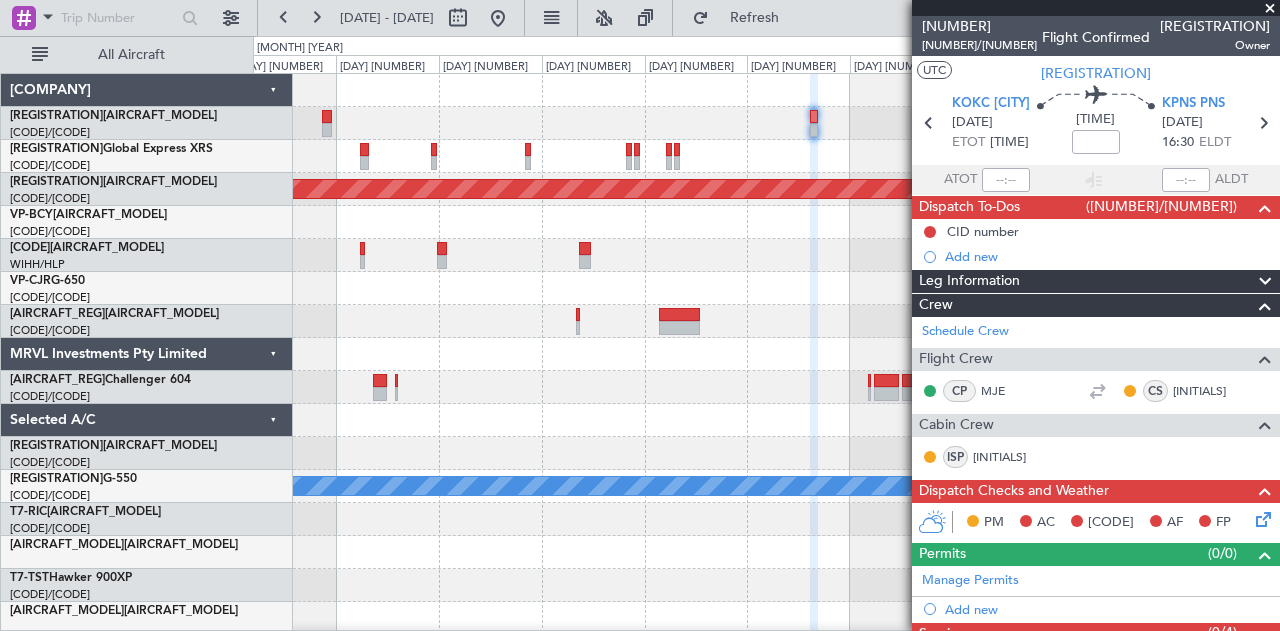 click on "Planned Maint [CITY] ([CODE])
Planned Maint" at bounding box center [766, 585] 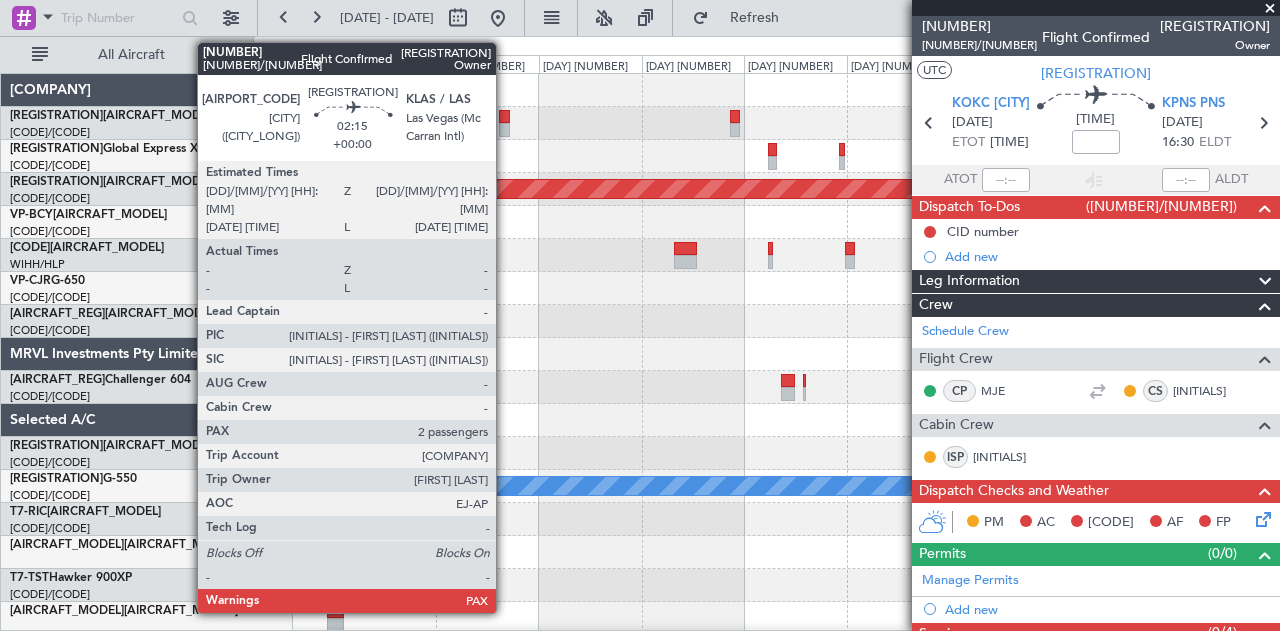 click at bounding box center [766, 123] 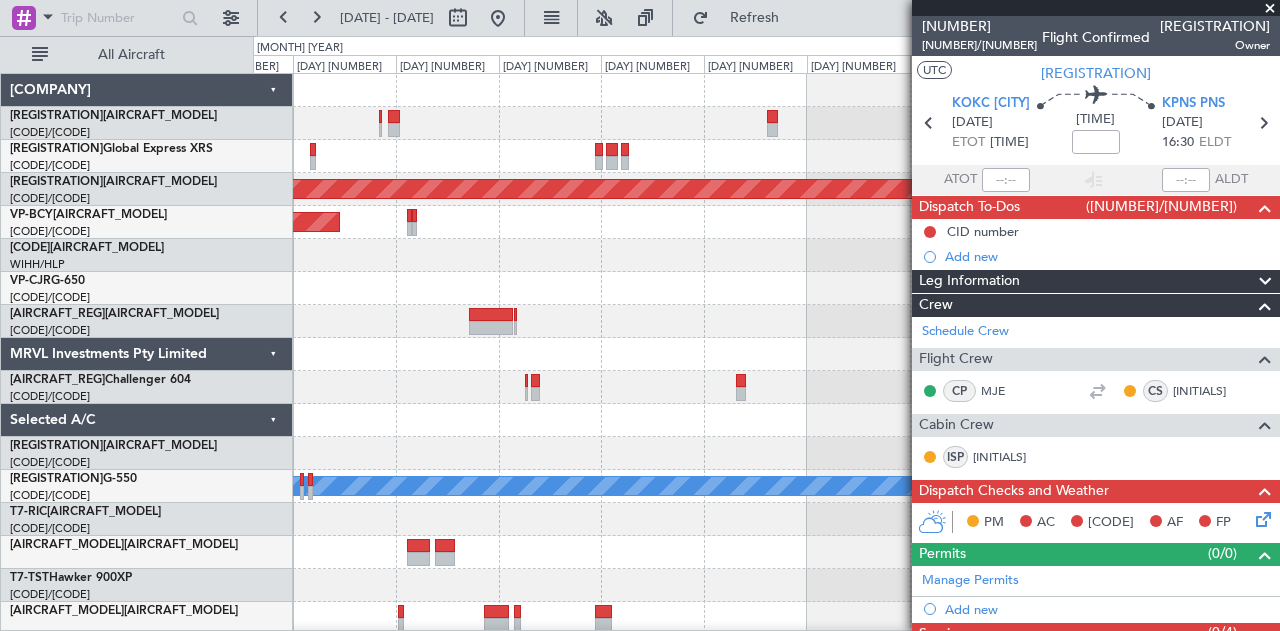 click at bounding box center [766, 123] 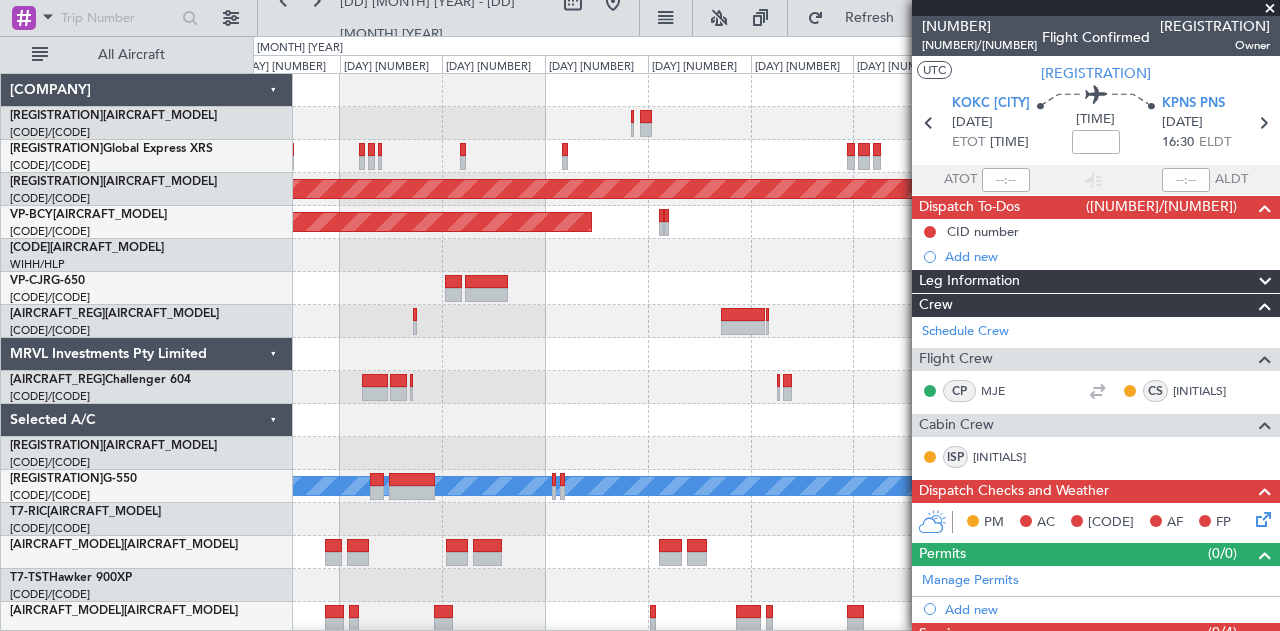 click at bounding box center [766, 123] 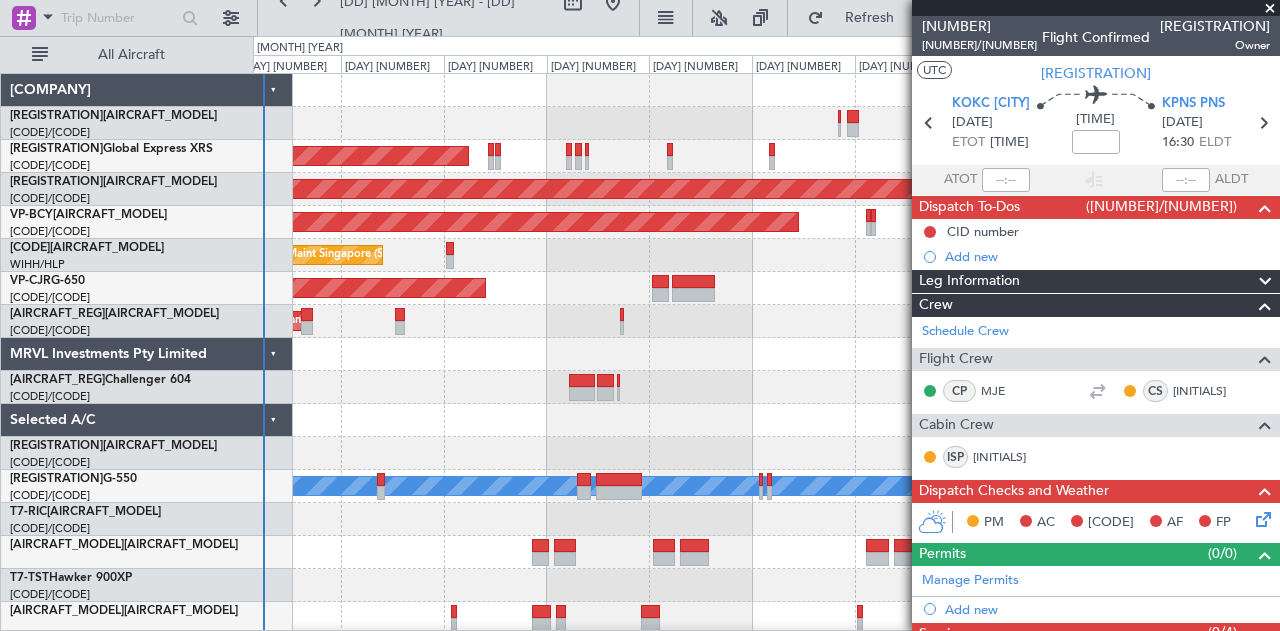 click at bounding box center (766, 123) 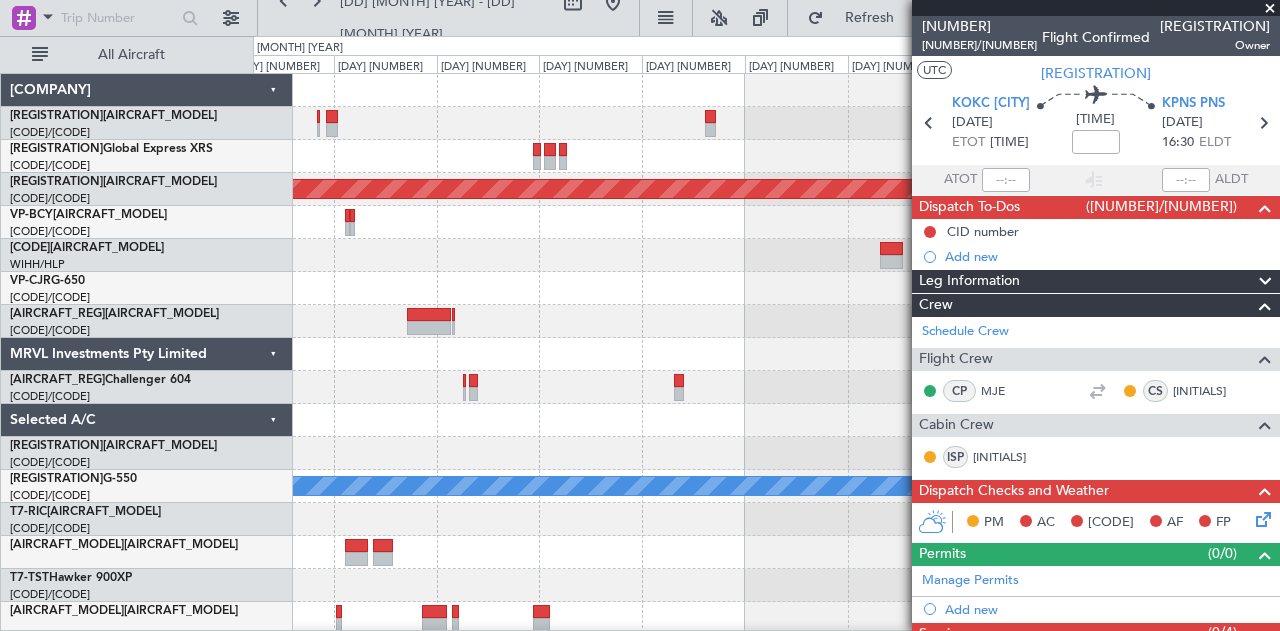 click on "Planned Maint [CITY] ([CODE])
Planned Maint [CITY] ([CODE])
Planned Maint
ExecuJet Australia Pty Limited
[REGISTRATION] [AIRCRAFT_MODEL]
[CODE]/[CODE]
Melbourne (Essendon)
[REGISTRATION] [AIRCRAFT_MODEL]
[CODE]/[CODE]
Sydney (Kingsford Smith Intl)
[REGISTRATION] [AIRCRAFT_MODEL]
[CODE]/[CODE]
Melbourne (Essendon)
[REGISTRATION] [AIRCRAFT_MODEL]
[CODE]/[CODE]
Kuala Lumpur (Sultan Abdul Aziz Shah - Subang)
[REGISTRATION] [AIRCRAFT_MODEL]
[CODE]/[CODE]
Jakarta (Halim Intl)
[REGISTRATION] [AIRCRAFT_MODEL]
[CODE]/[CODE]
Hong Kong (Hong Kong Intl)
0" at bounding box center (640, 333) 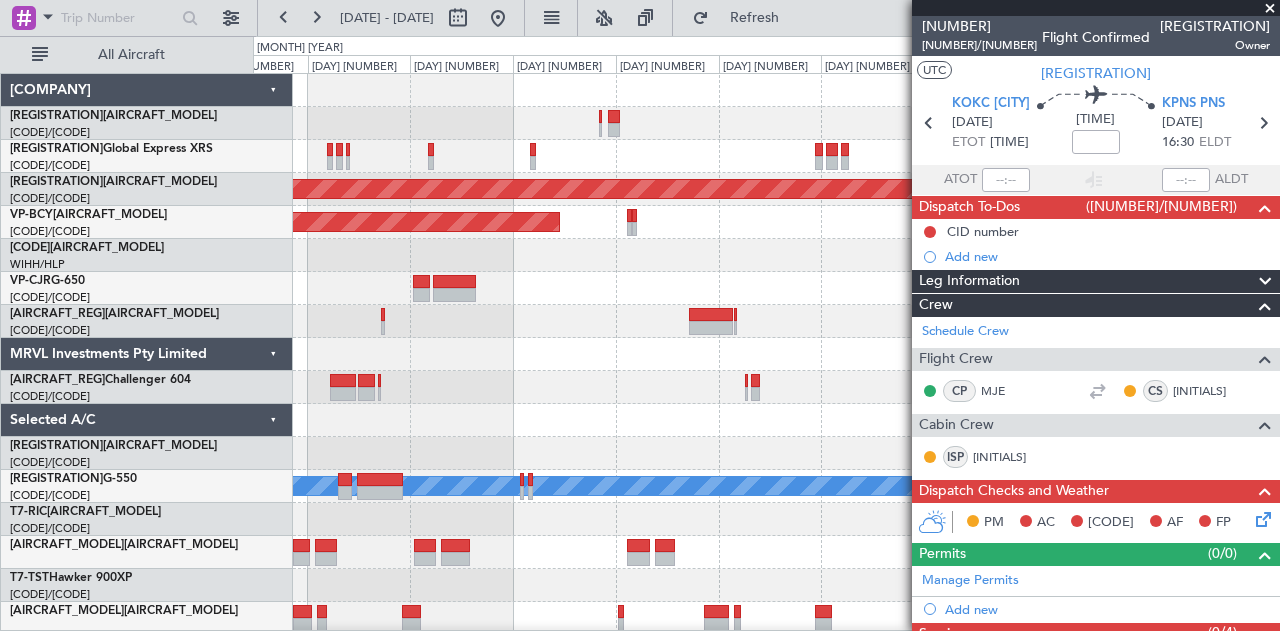 click at bounding box center (766, 123) 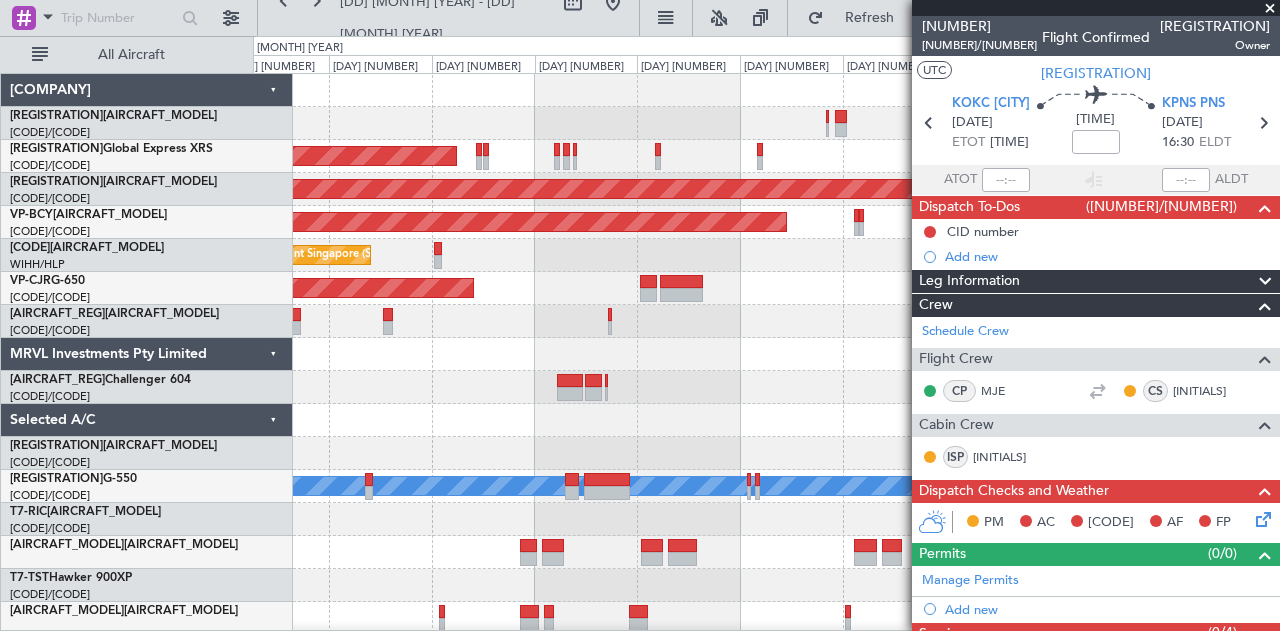 click at bounding box center [1270, 9] 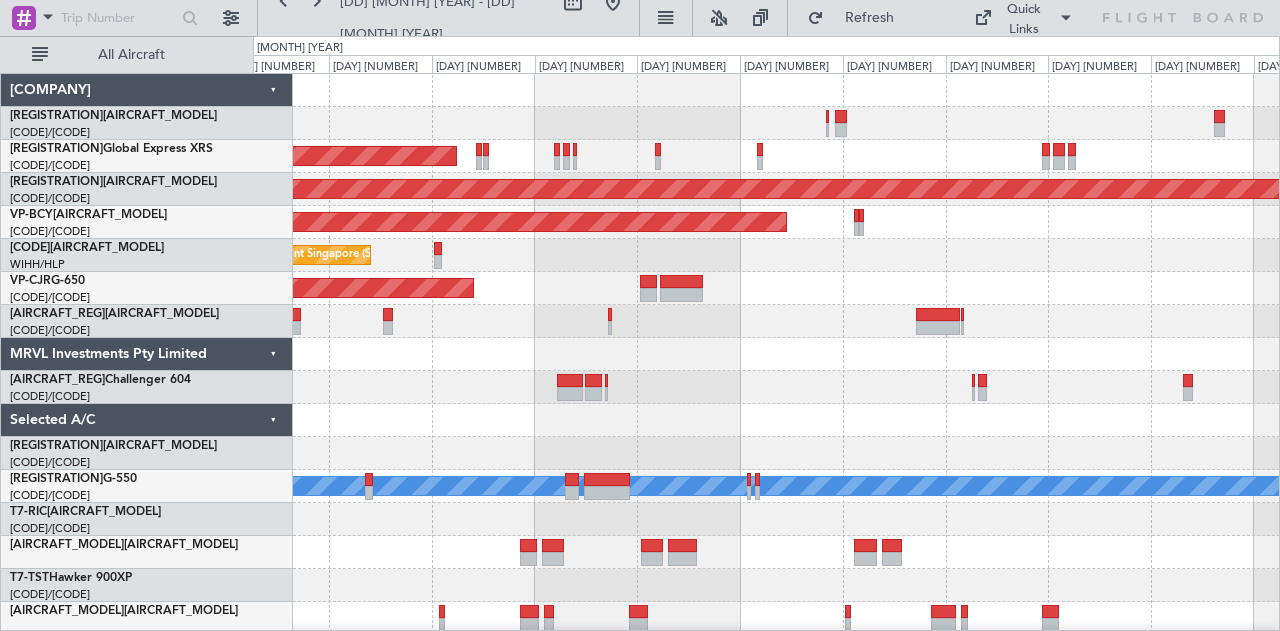scroll, scrollTop: 3, scrollLeft: 0, axis: vertical 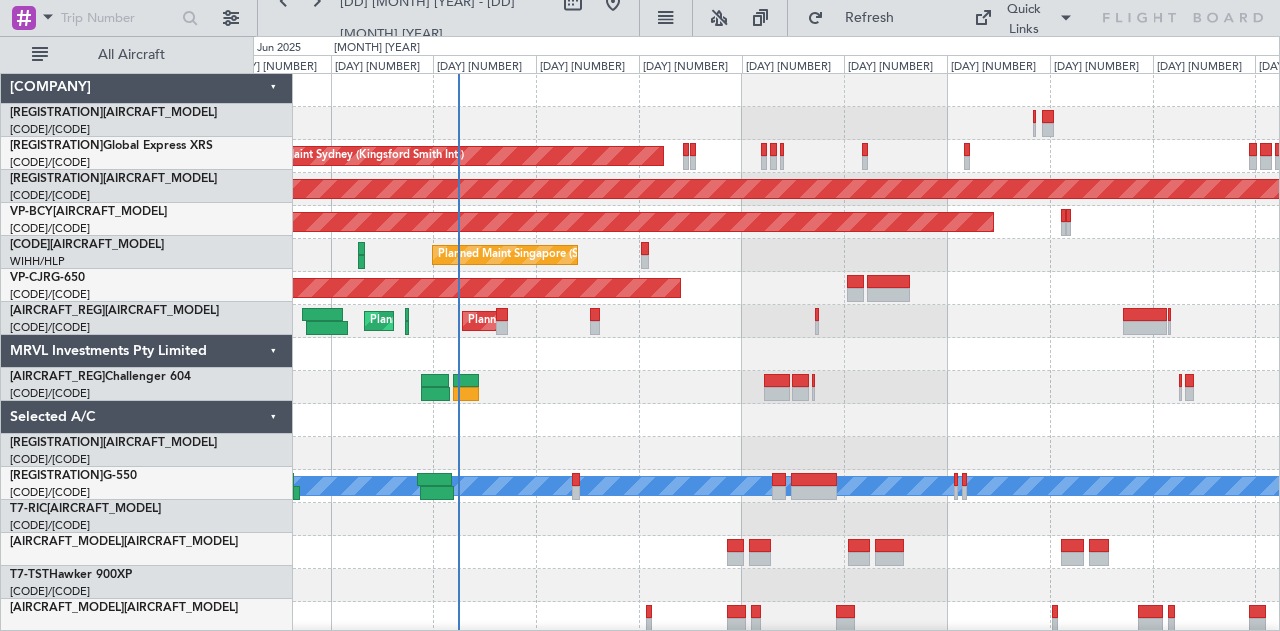 click at bounding box center [766, 123] 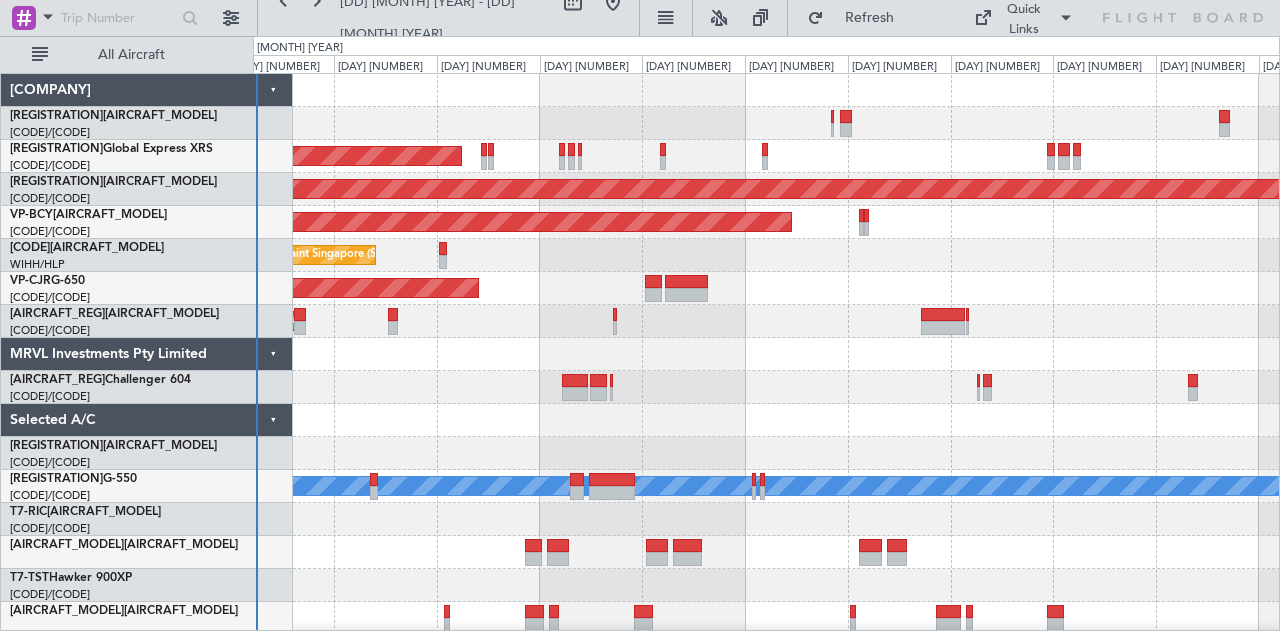 click on "Unplanned Maint [CITY] ([CODE])
Planned Maint [CITY] ([CODE])
Planned Maint [CITY] ([CODE])
Planned Maint [CITY] ([CODE])
Planned Maint [CITY] ([CODE])
Planned Maint [CITY] ([CODE])
Planned Maint [CITY]
Planned Maint [CITY]" at bounding box center (766, 635) 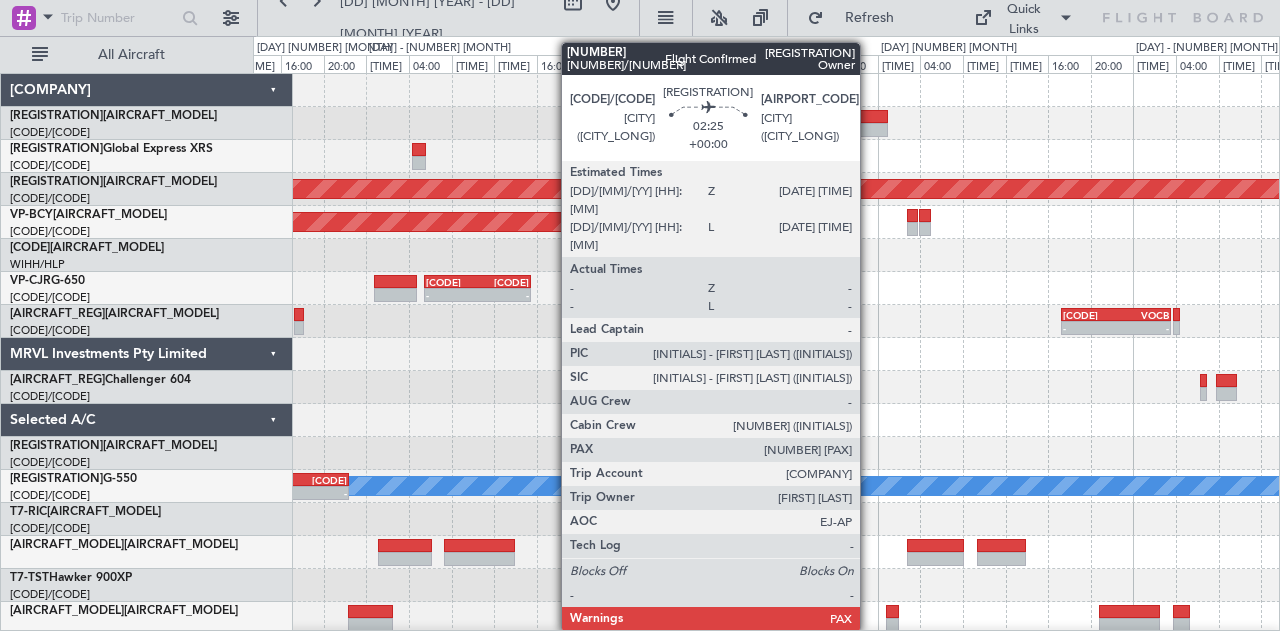 click at bounding box center (842, 117) 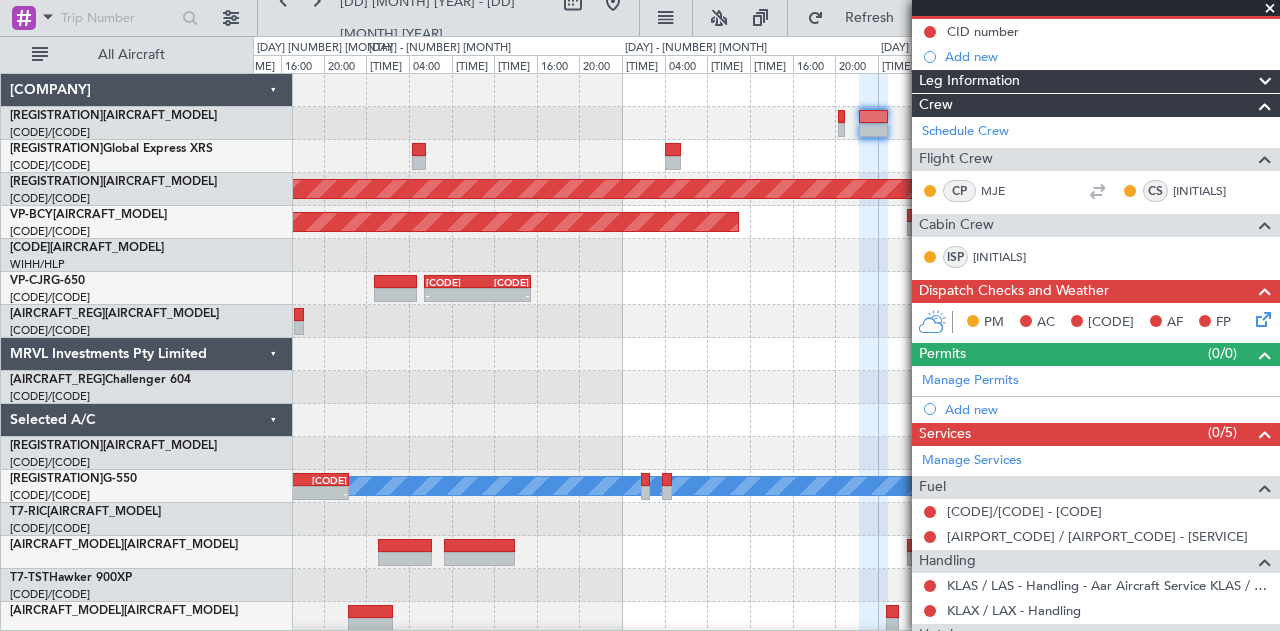 scroll, scrollTop: 400, scrollLeft: 0, axis: vertical 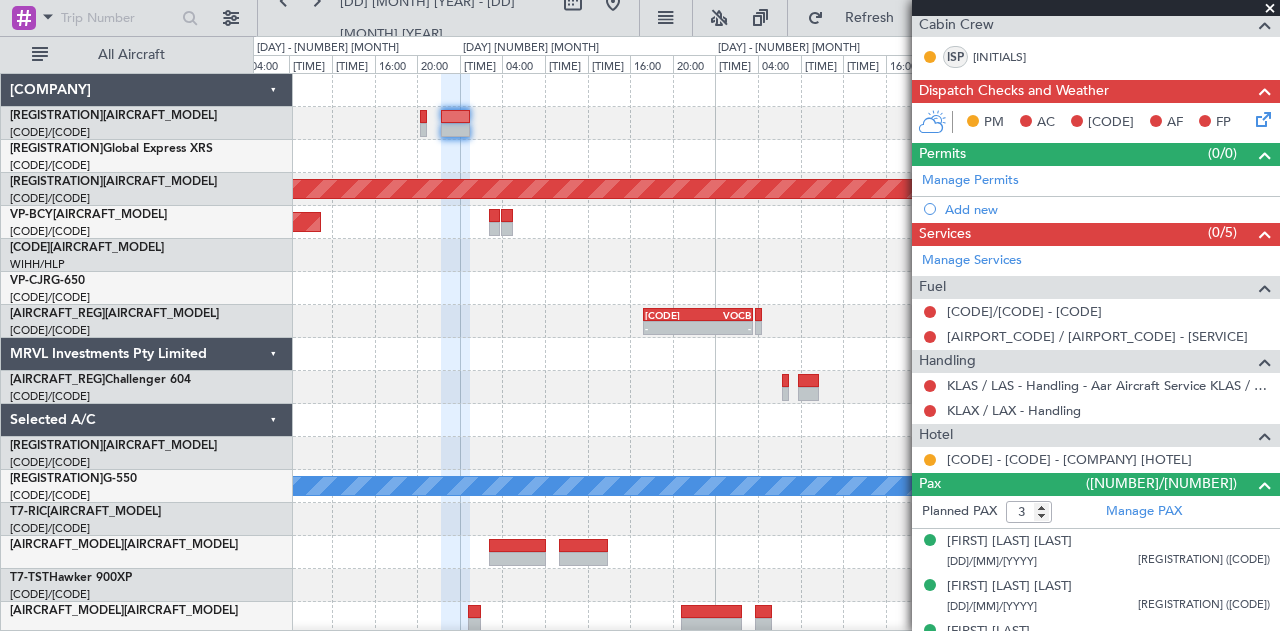 click on "[MAINT] [LOCATION] ([LOCATION_CODE])
[MAINT] [LOCATION] ([LOCATION_CODE])
-
-
[CODE]
[HH]:[MM] [TZ]
[CODE]
[HH]:[MM] [TZ]
-
-
[CODE]
[HH]:[MM] [TZ]
[CODE]
[HH]:[MM] [TZ]
[MAINT]
[COMPANY]
[REG] [AIRCRAFT_MODEL]
[CODE]/[CODE]
[LOCATION] ([LOCATION_CODE])
[REG] [AIRCRAFT_MODEL]
[CODE]/[CODE]
[LOCATION] ([LOCATION_CODE])
[REG] [AIRCRAFT_MODEL]
[CODE]/[CODE]
[LOCATION] ([LOCATION_CODE])
[REG] [AIRCRAFT_MODEL]
[CODE]/[CODE]
[LOCATION] ([LOCATION_CODE])" at bounding box center (640, 333) 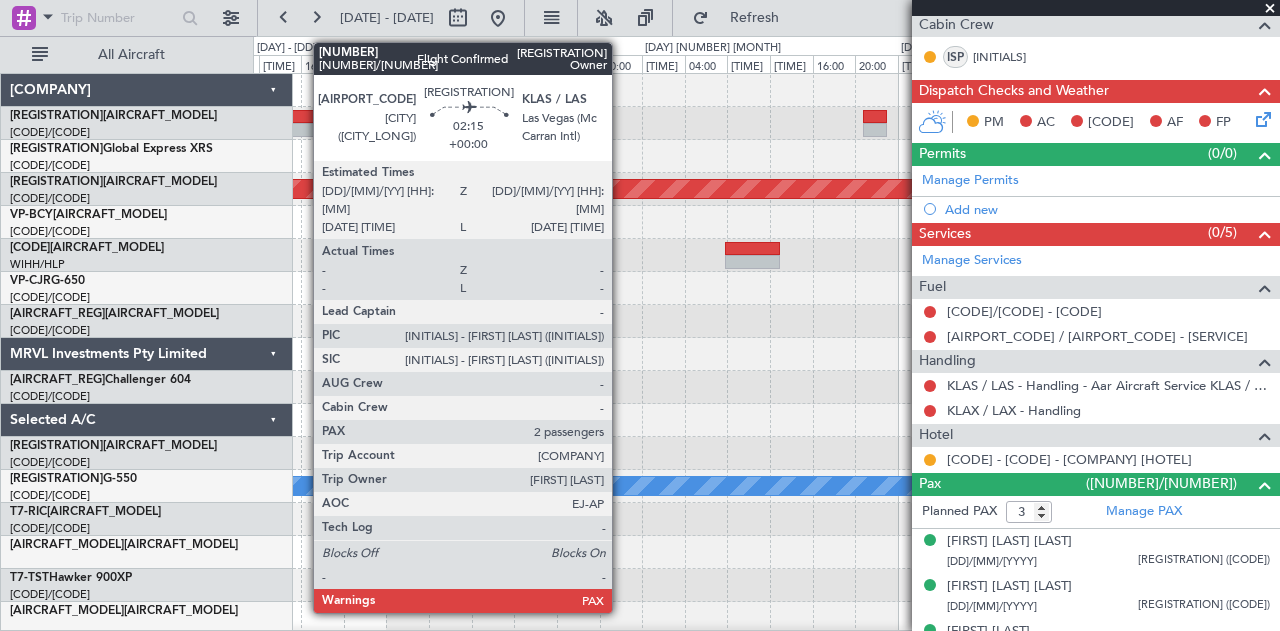 click at bounding box center [301, 130] 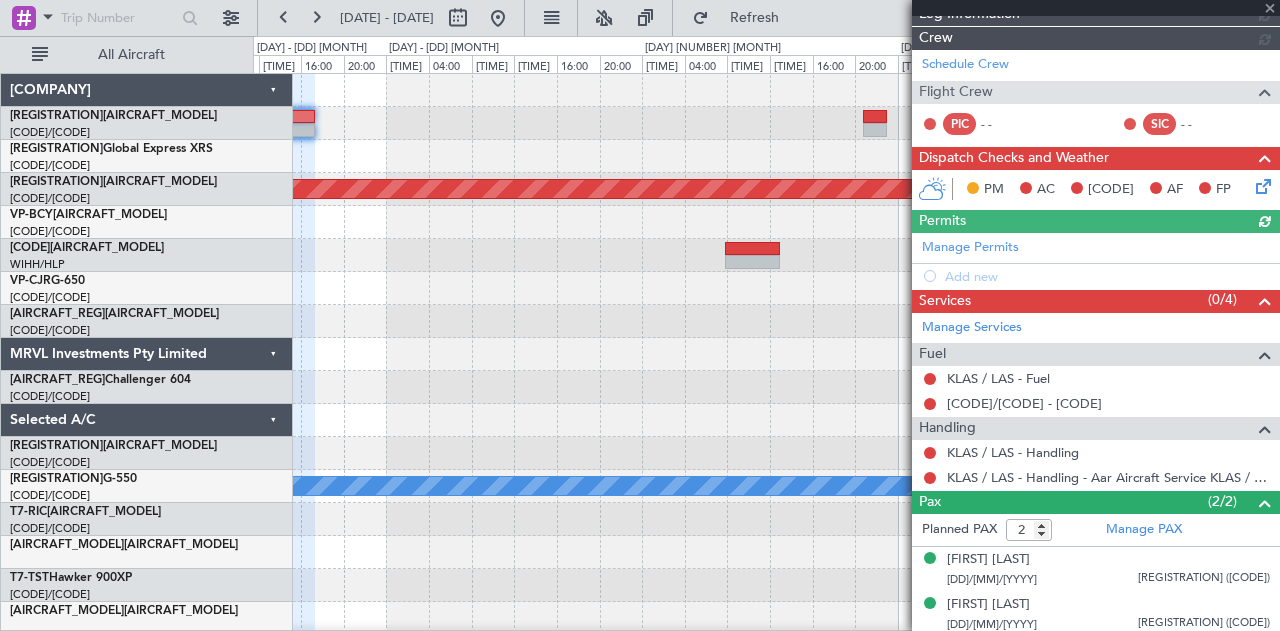 scroll, scrollTop: 292, scrollLeft: 0, axis: vertical 